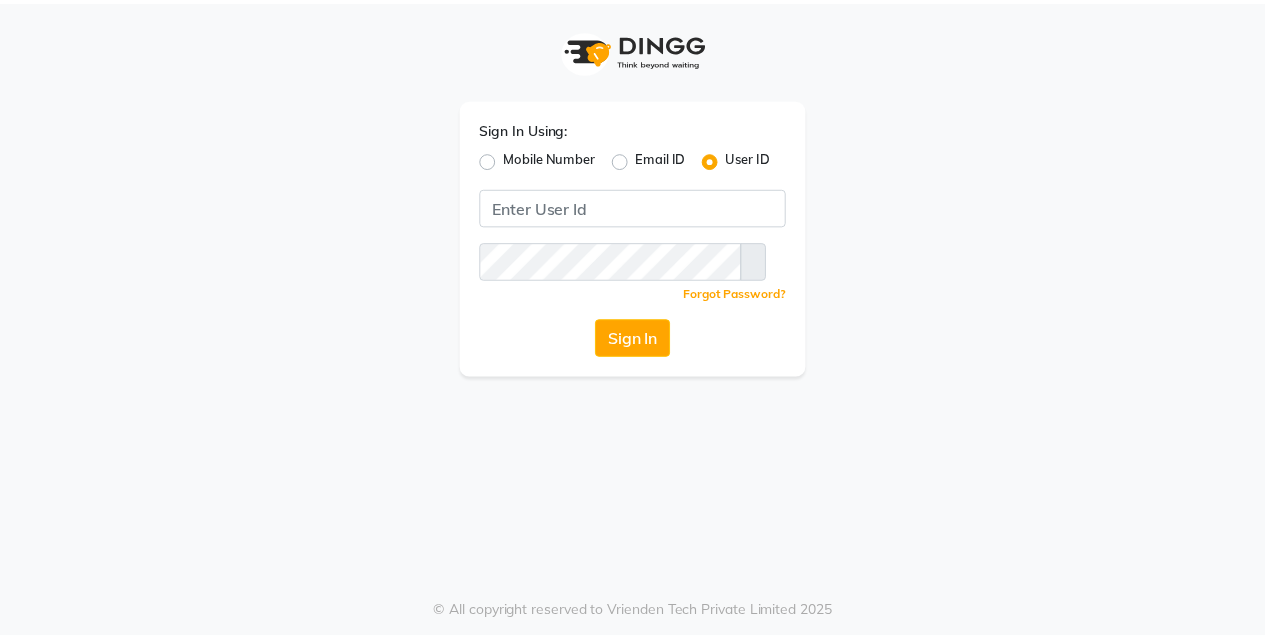 scroll, scrollTop: 0, scrollLeft: 0, axis: both 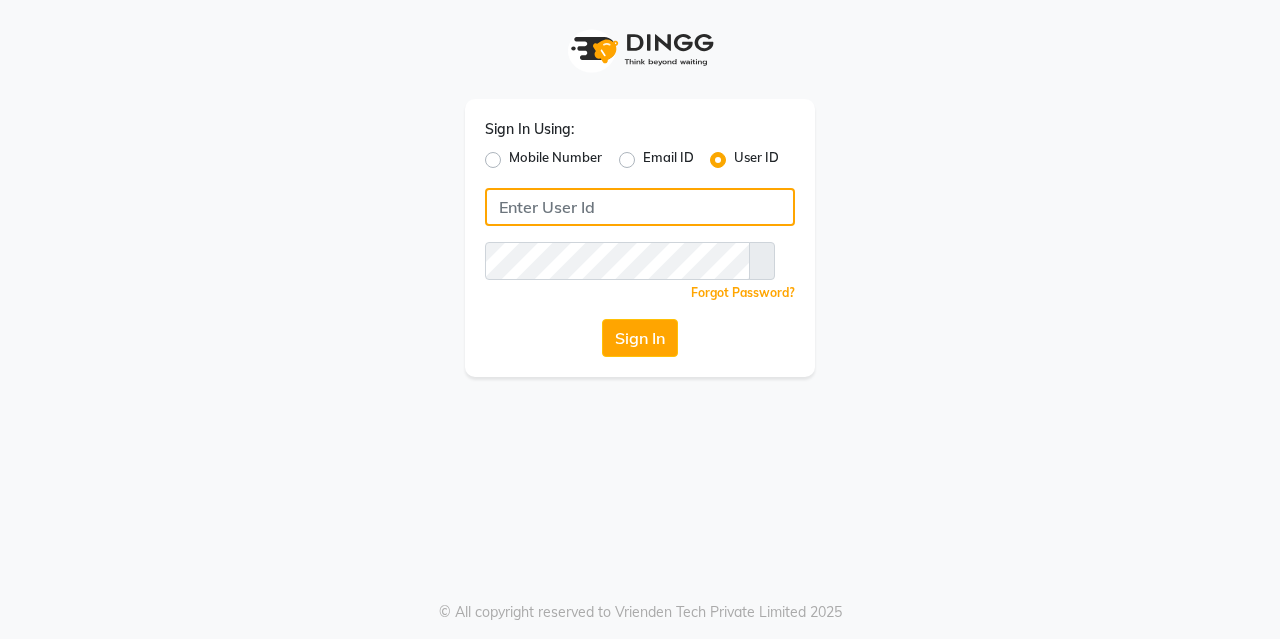 type on "[EMAIL]" 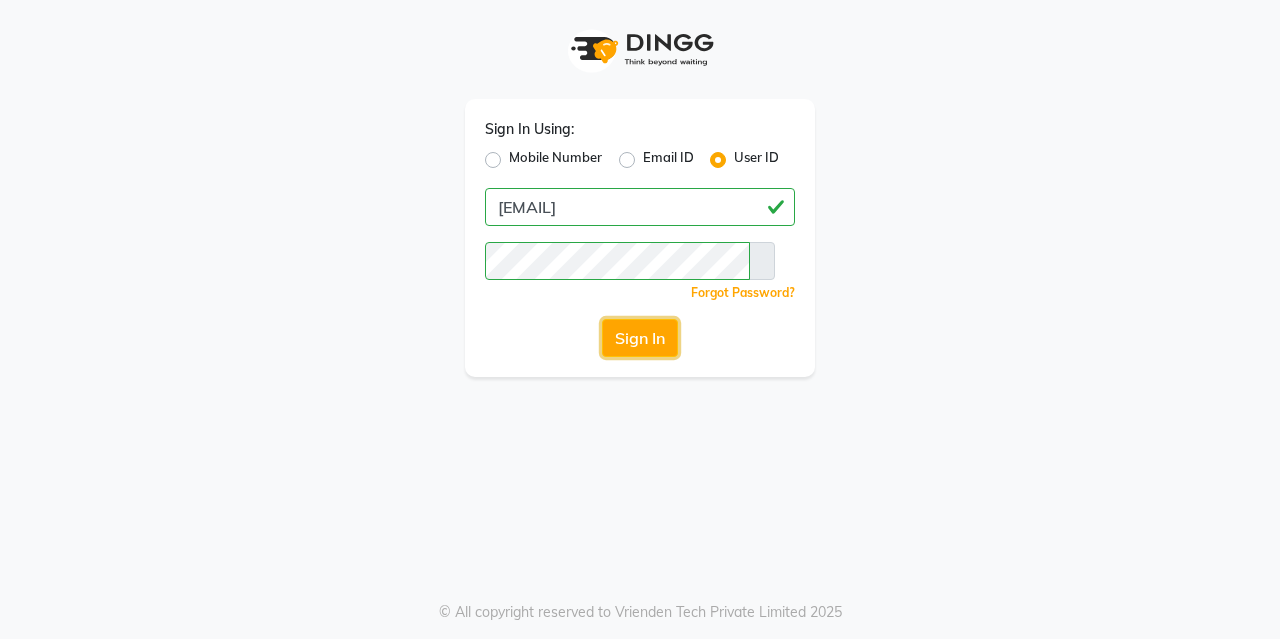 click on "Sign In" at bounding box center [640, 338] 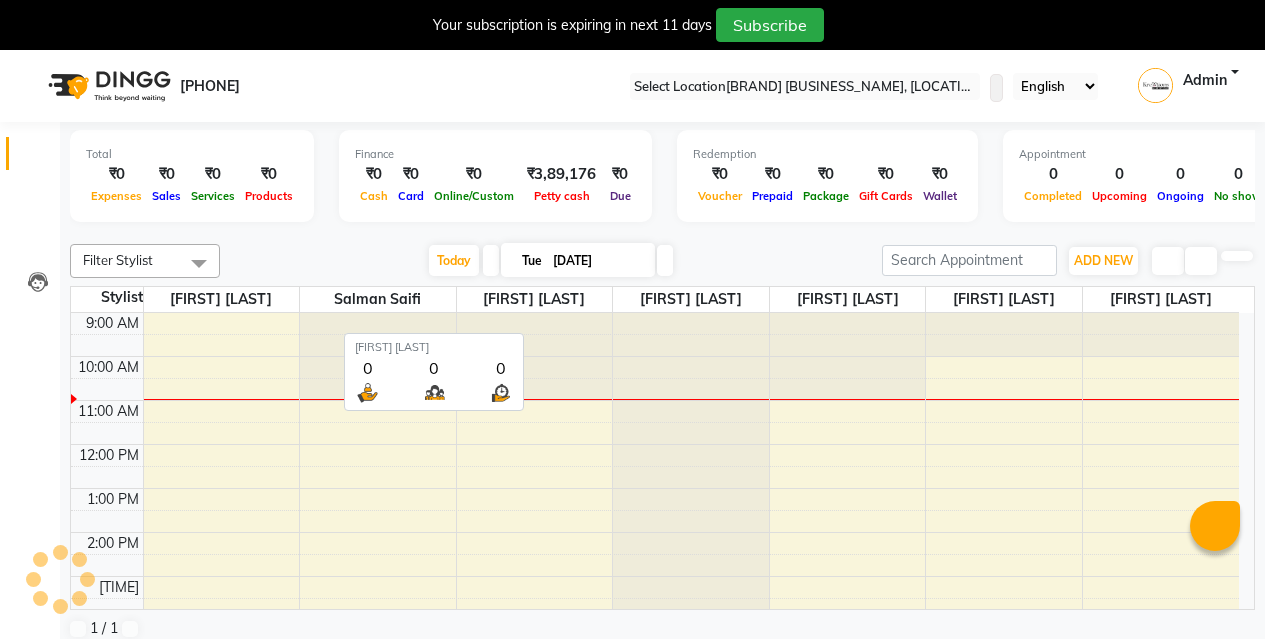 scroll, scrollTop: 45, scrollLeft: 0, axis: vertical 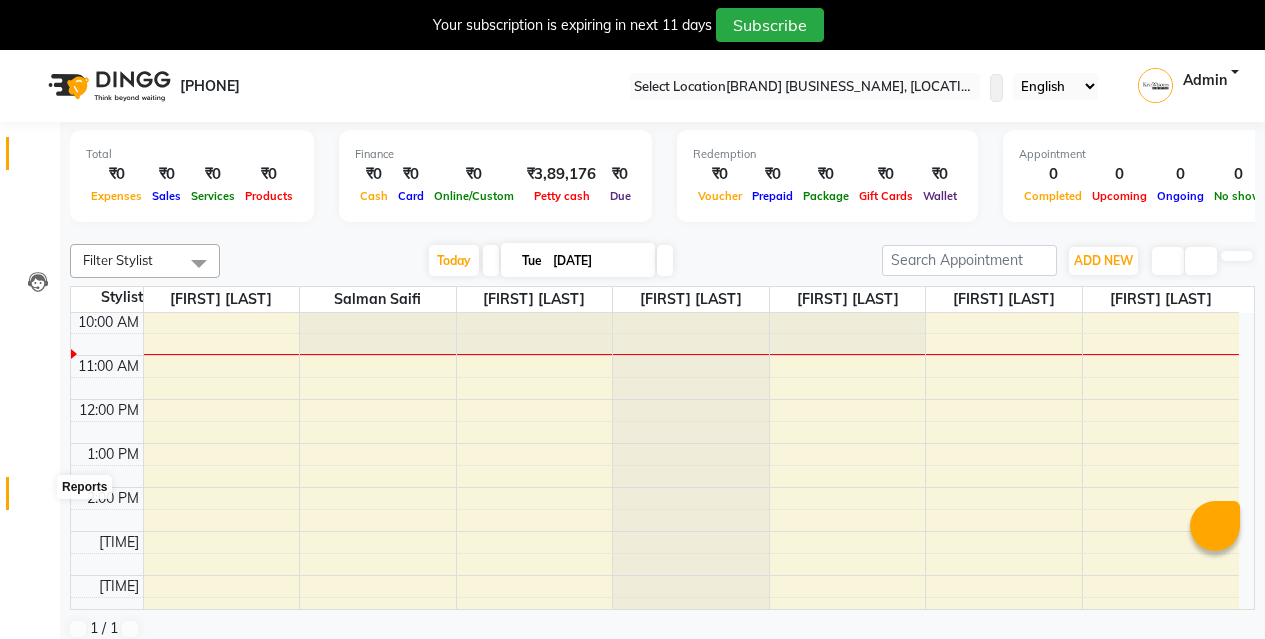 click at bounding box center [37, 498] 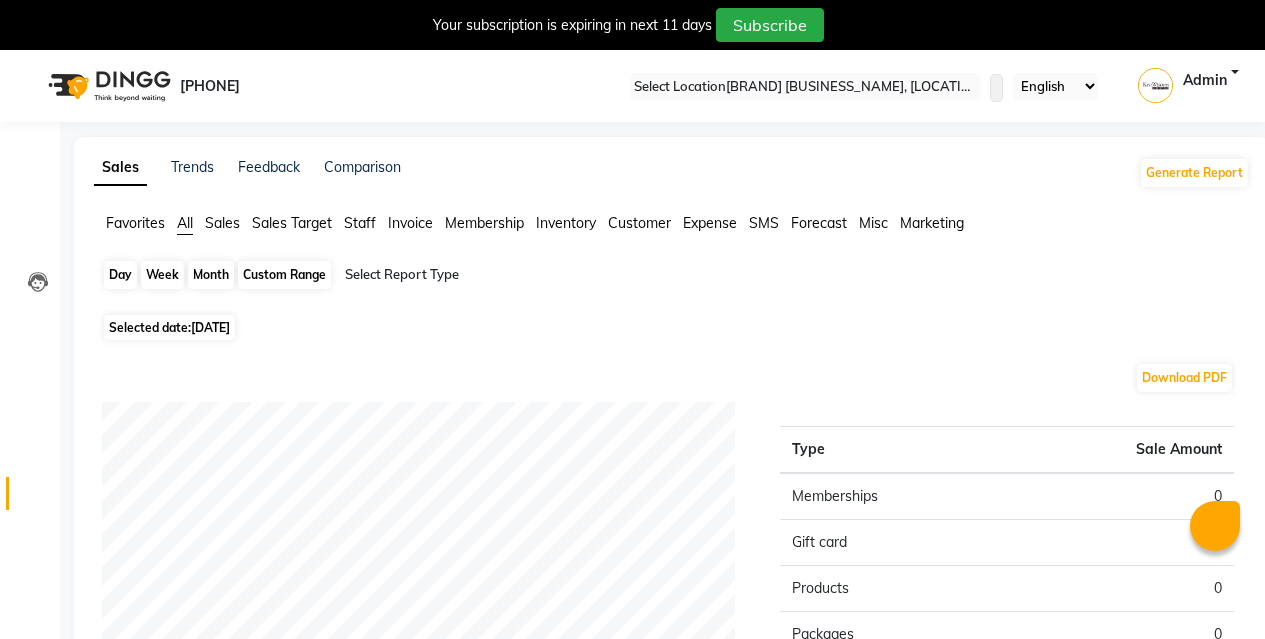 click on "Day" at bounding box center (120, 275) 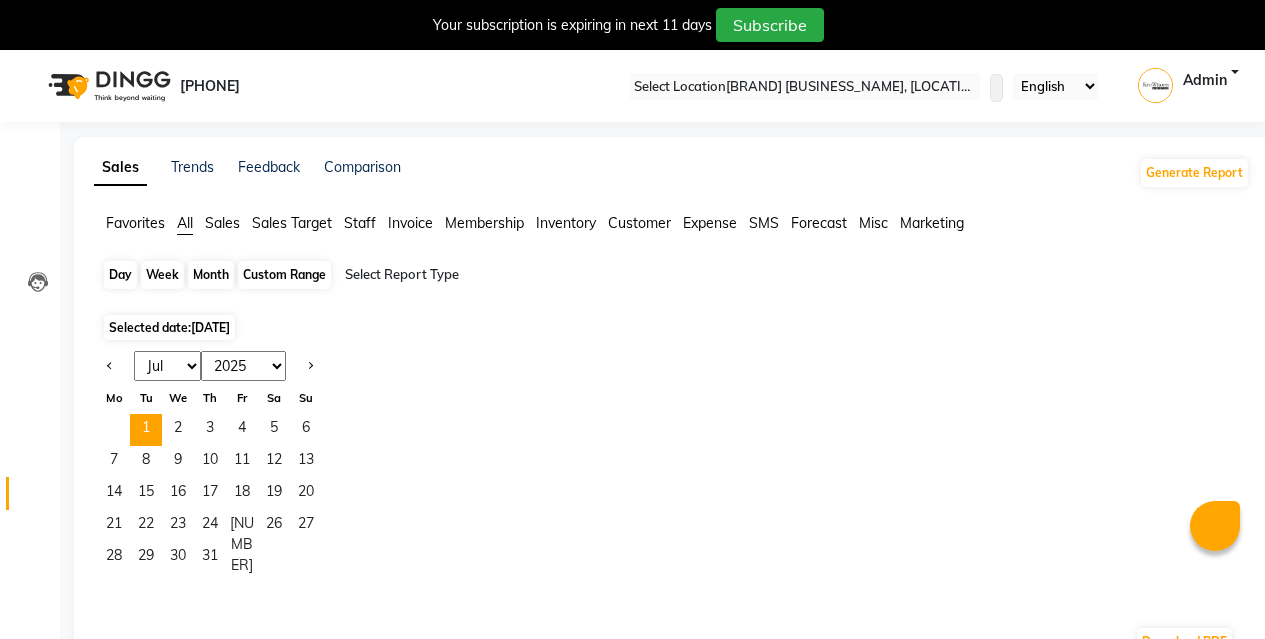 scroll, scrollTop: 0, scrollLeft: 0, axis: both 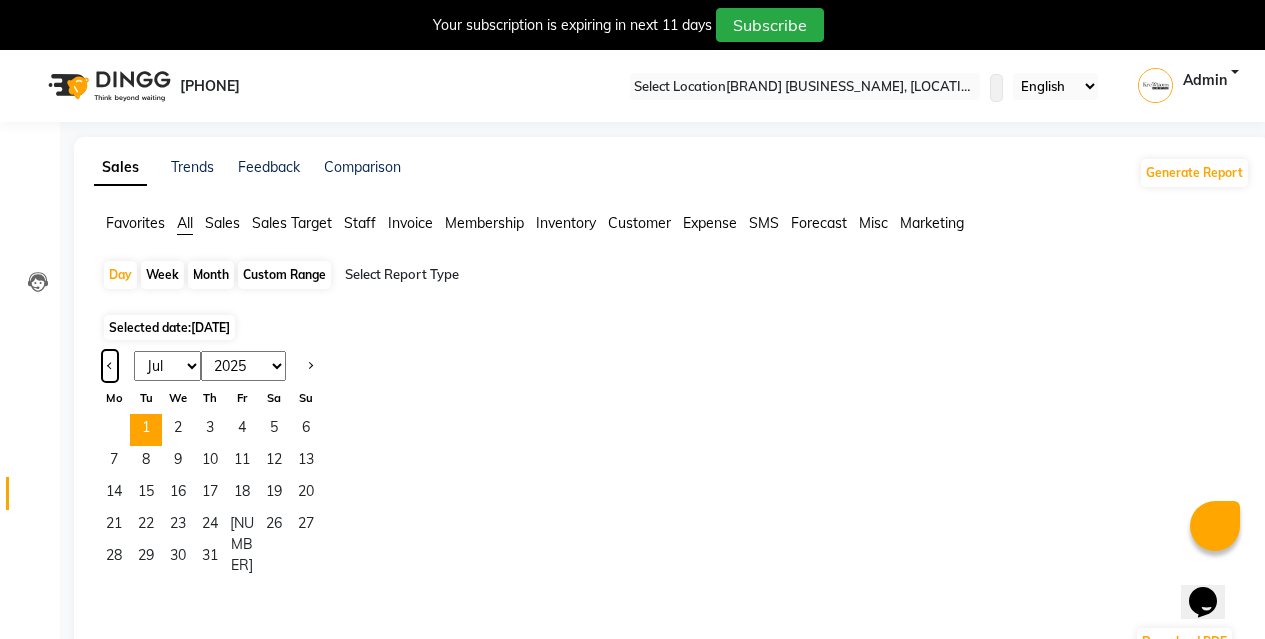 click at bounding box center (110, 364) 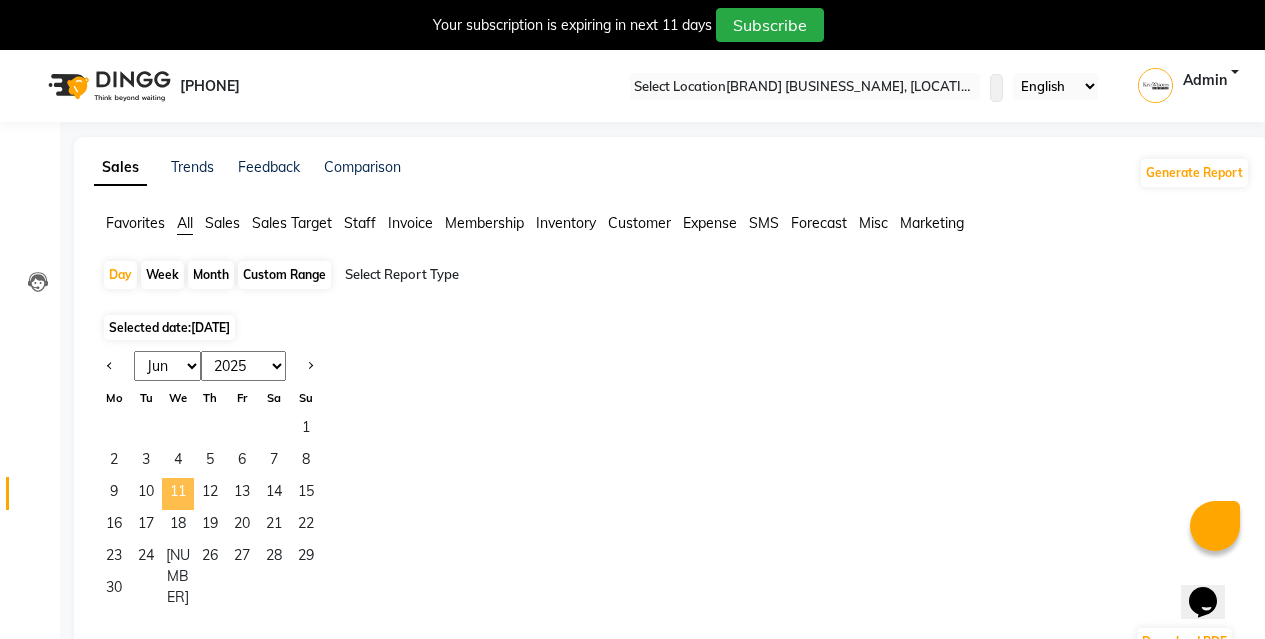 click on "11" at bounding box center [178, 494] 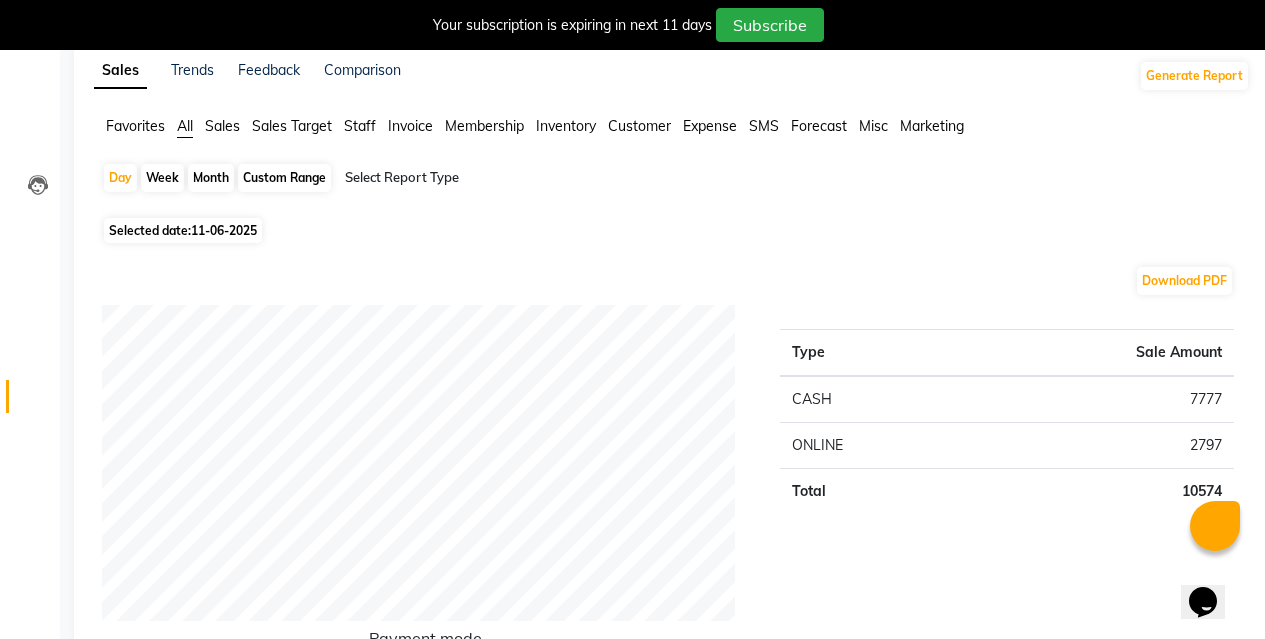 scroll, scrollTop: 0, scrollLeft: 0, axis: both 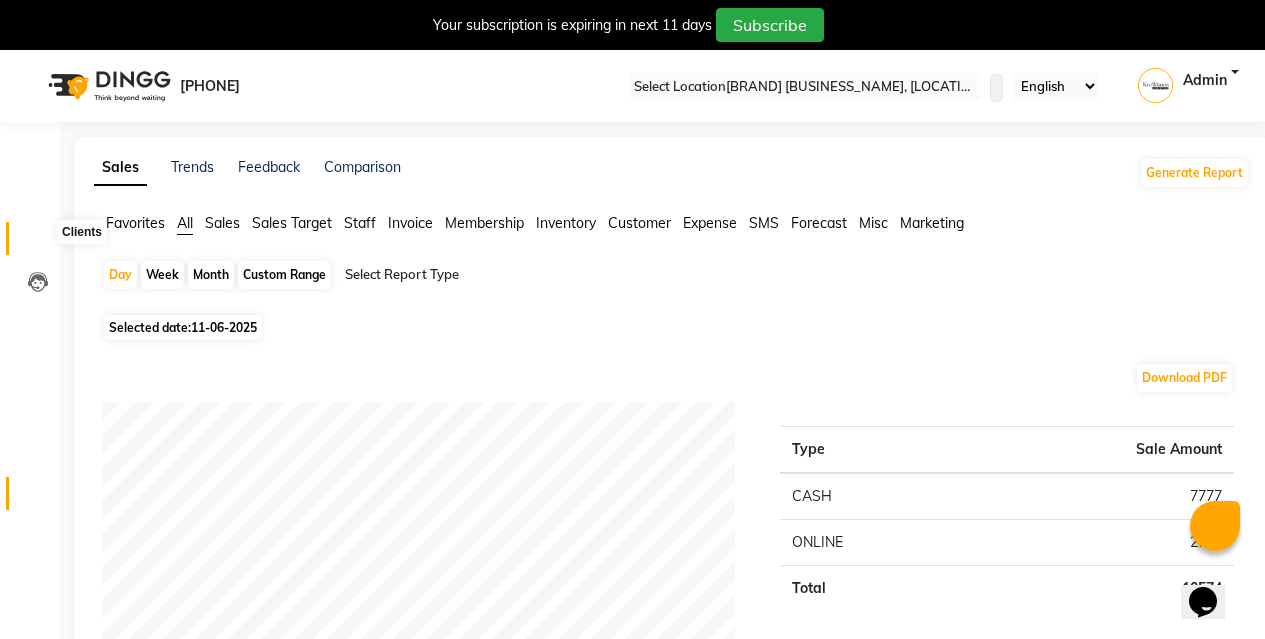 click at bounding box center (38, 243) 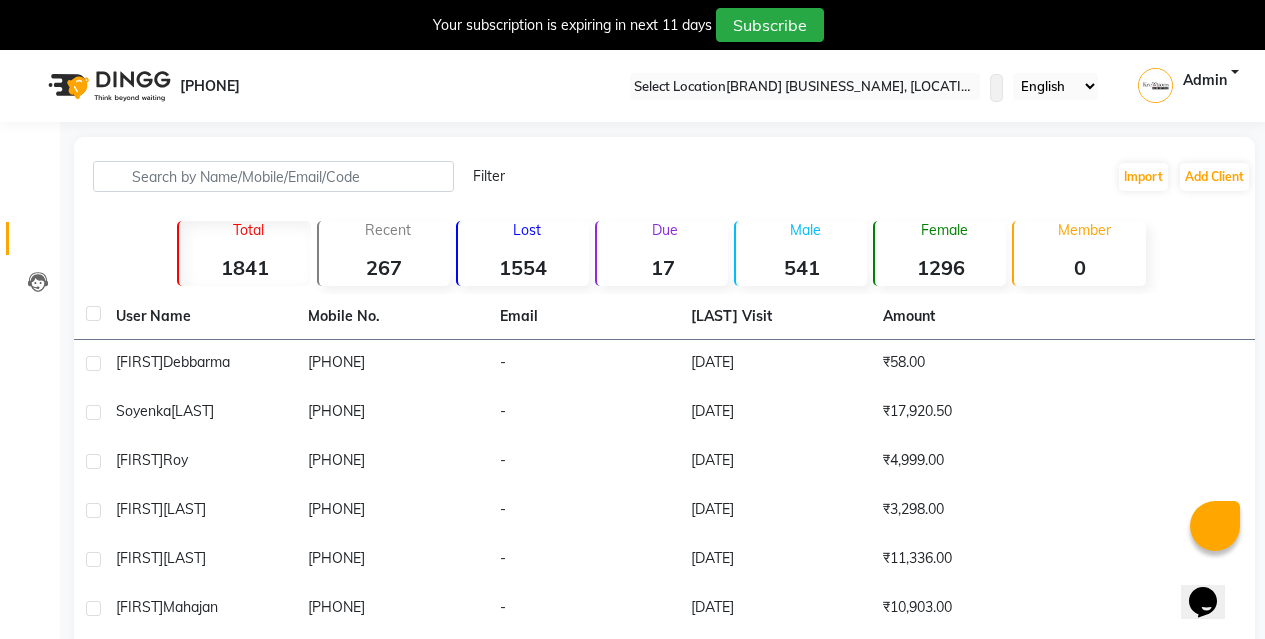 click on "Filter" at bounding box center (489, 176) 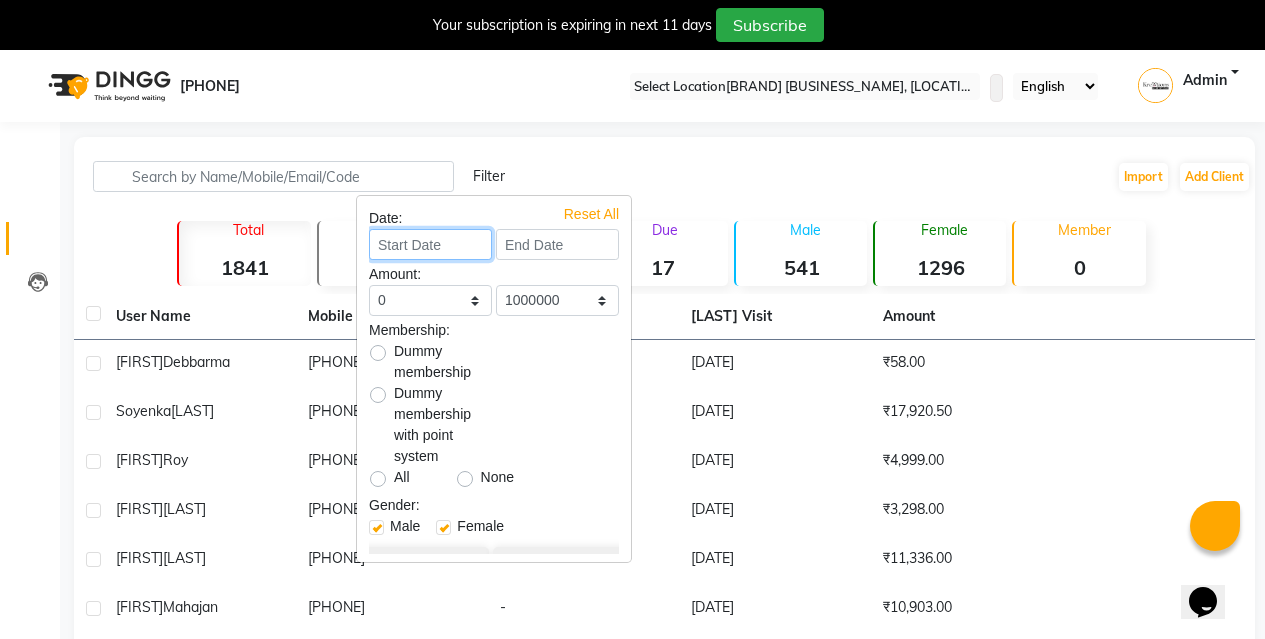 click at bounding box center (430, 244) 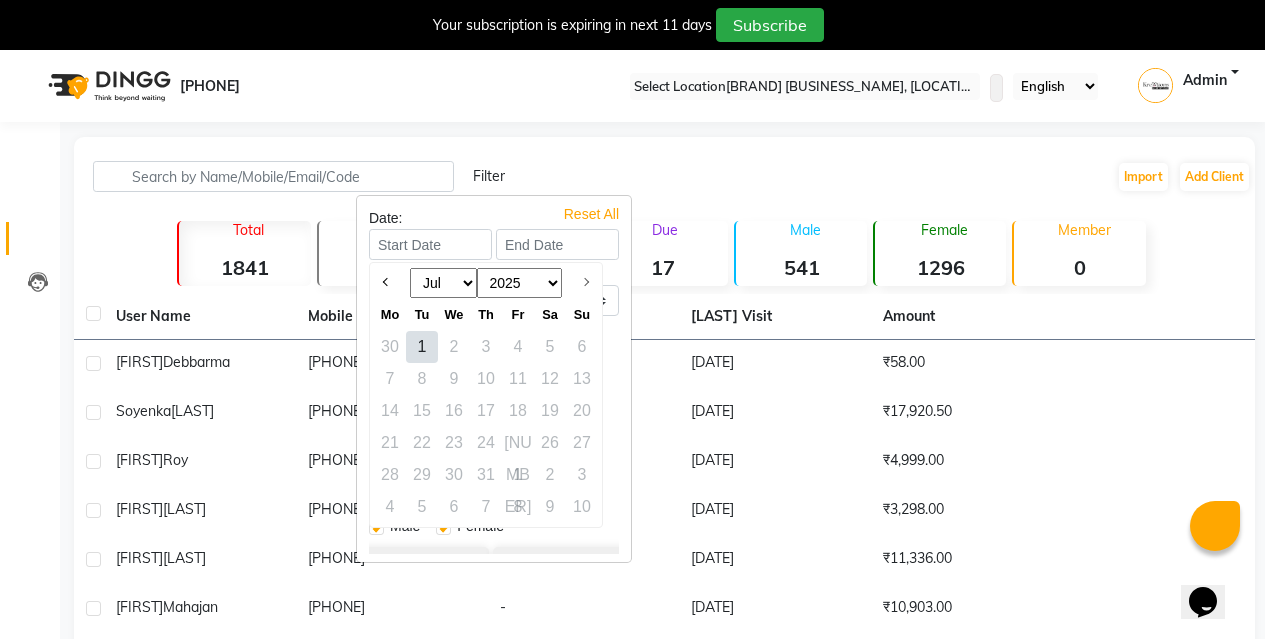 click on "Jan Feb Mar Apr May Jun Jul" at bounding box center (443, 283) 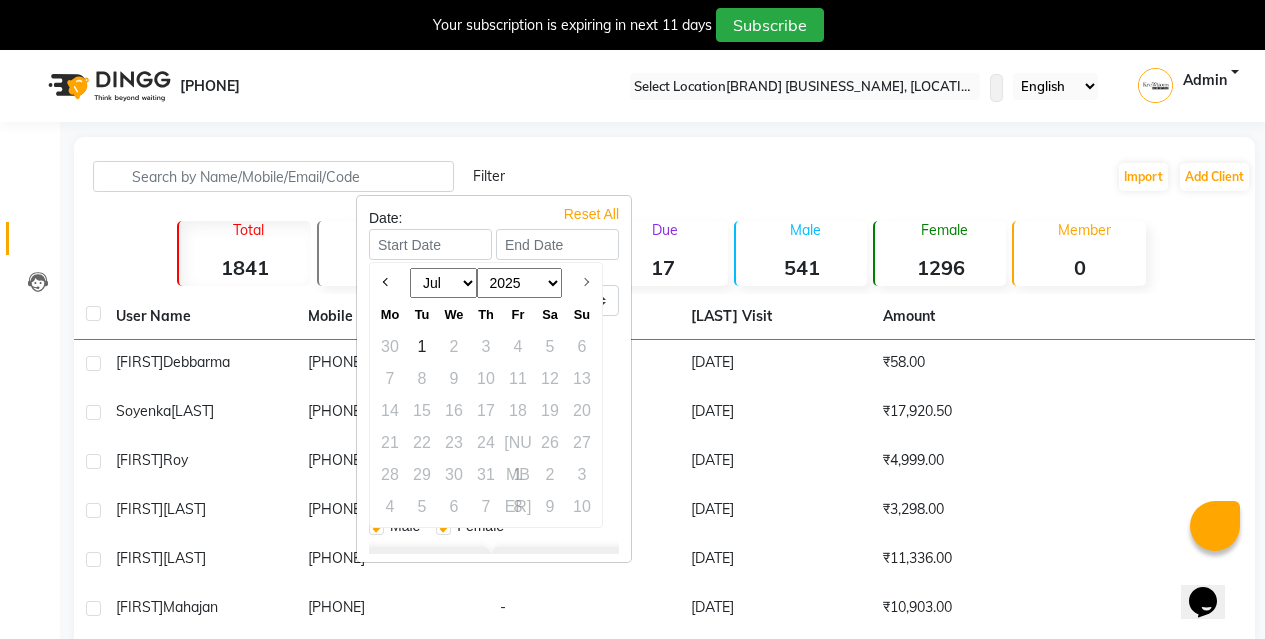 select on "1" 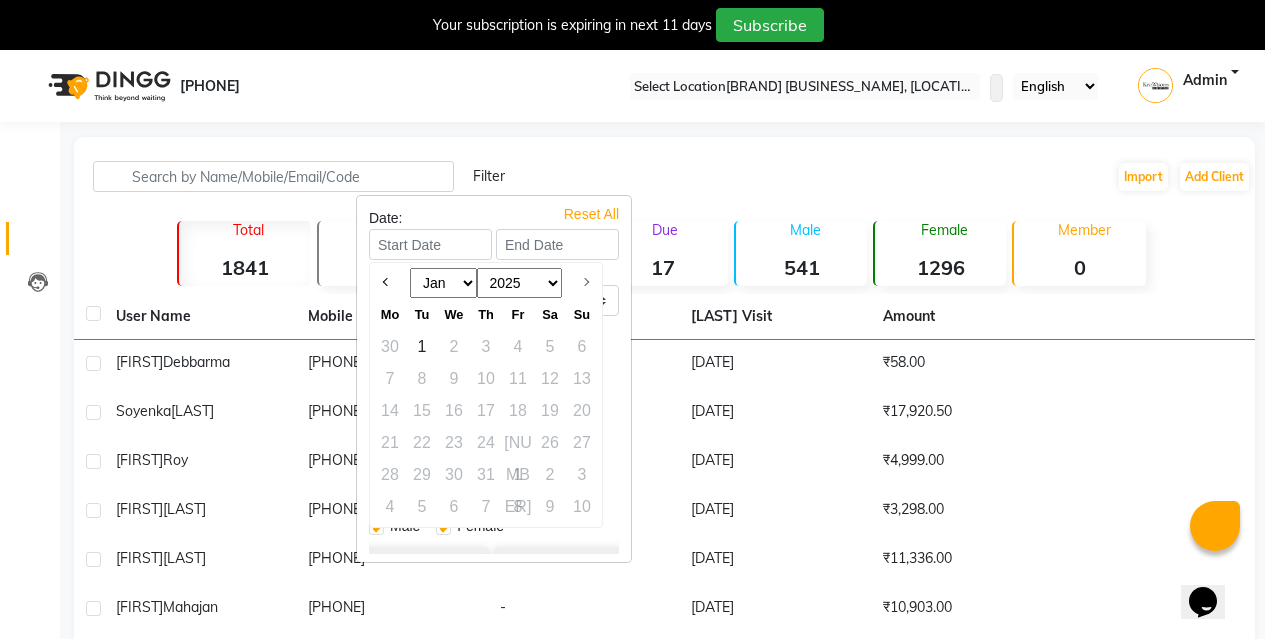 click on "Jan Feb Mar Apr May Jun Jul" at bounding box center (443, 283) 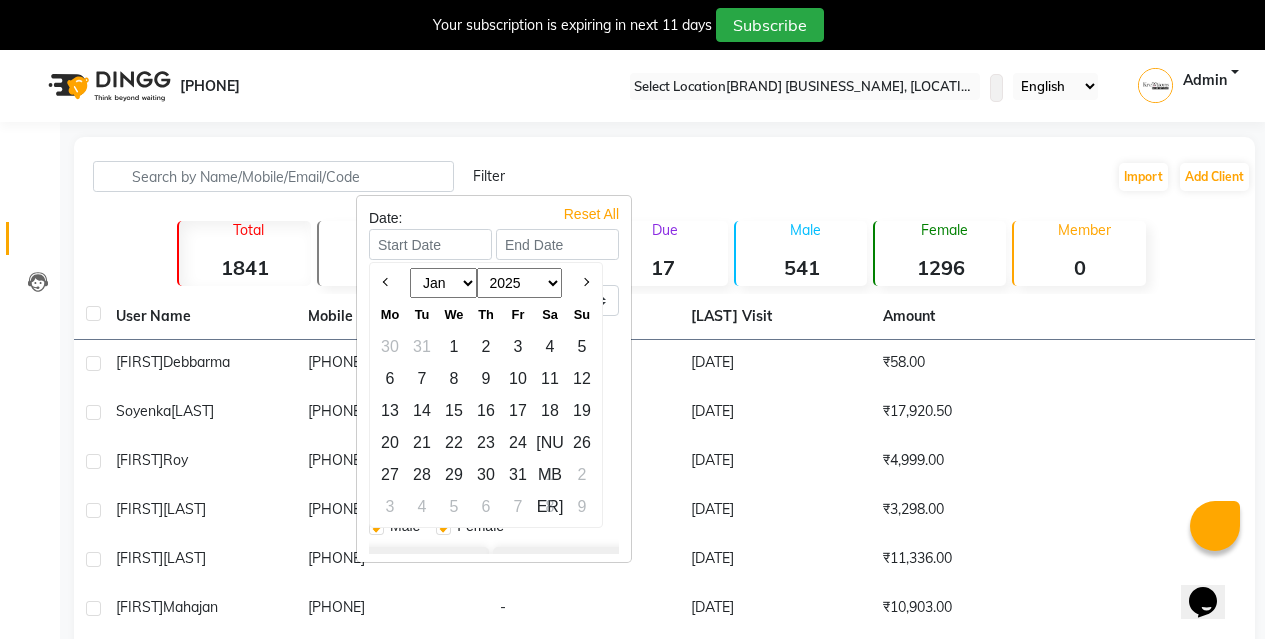 click on "[YEAR] [YEAR] [YEAR] [YEAR] [YEAR] [YEAR] [YEAR] [YEAR] [YEAR] [YEAR]" at bounding box center [520, 283] 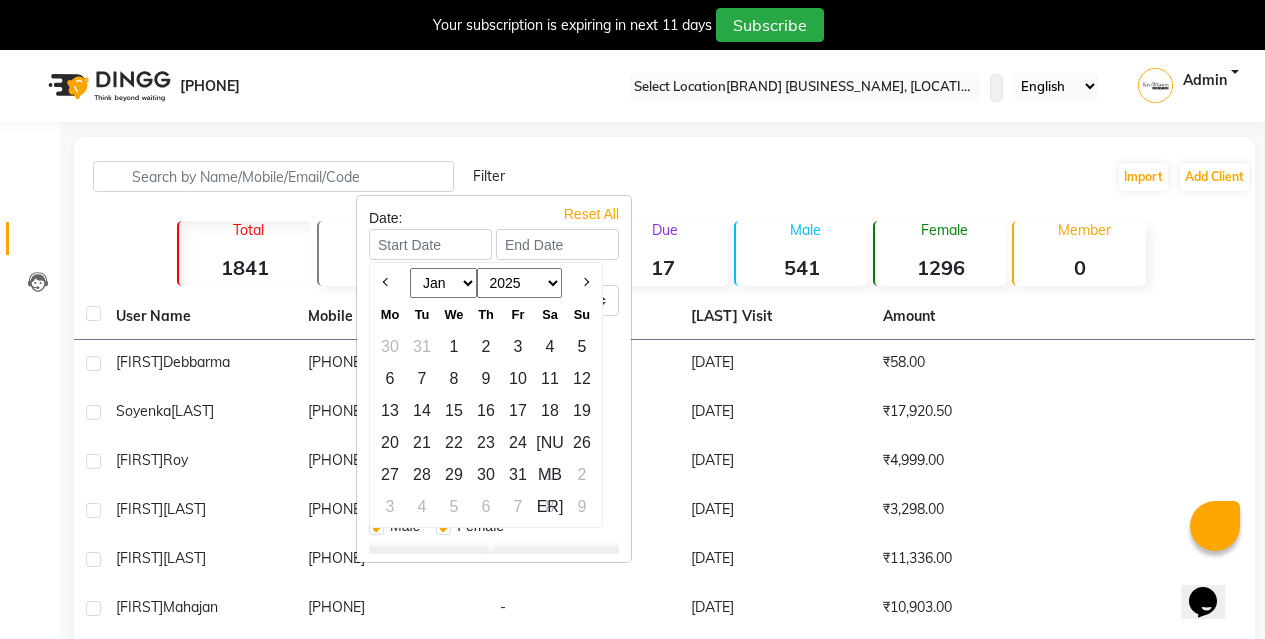 select on "2024" 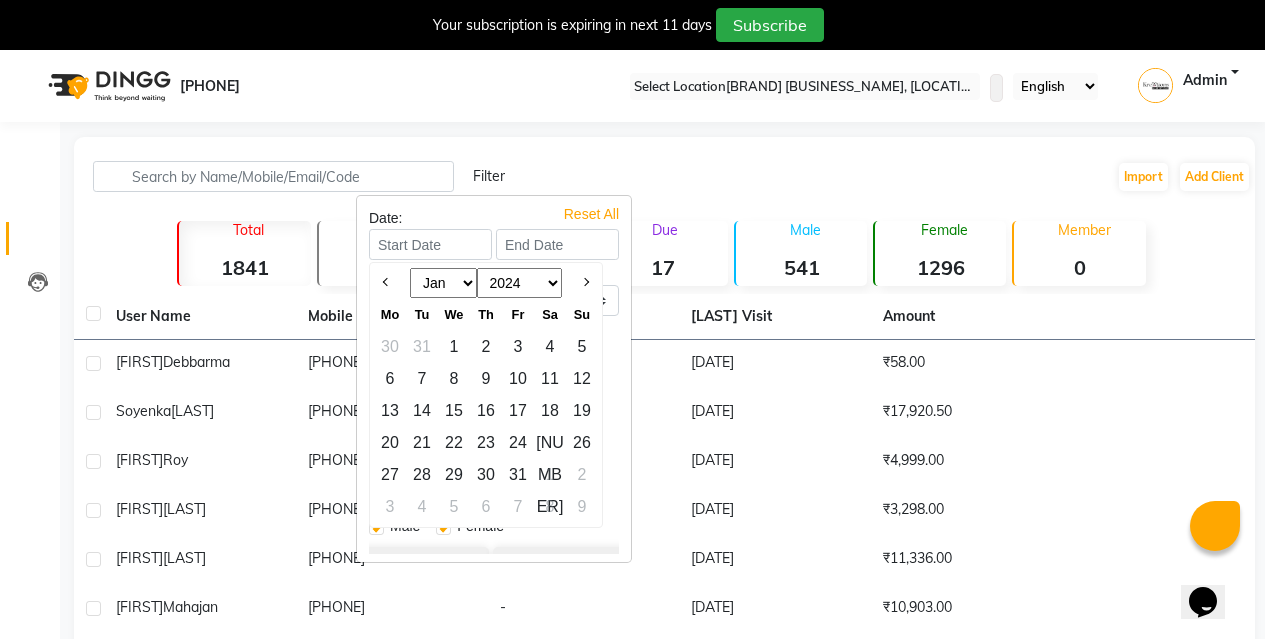 click on "[YEAR] [YEAR] [YEAR] [YEAR] [YEAR] [YEAR] [YEAR] [YEAR] [YEAR] [YEAR]" at bounding box center [520, 283] 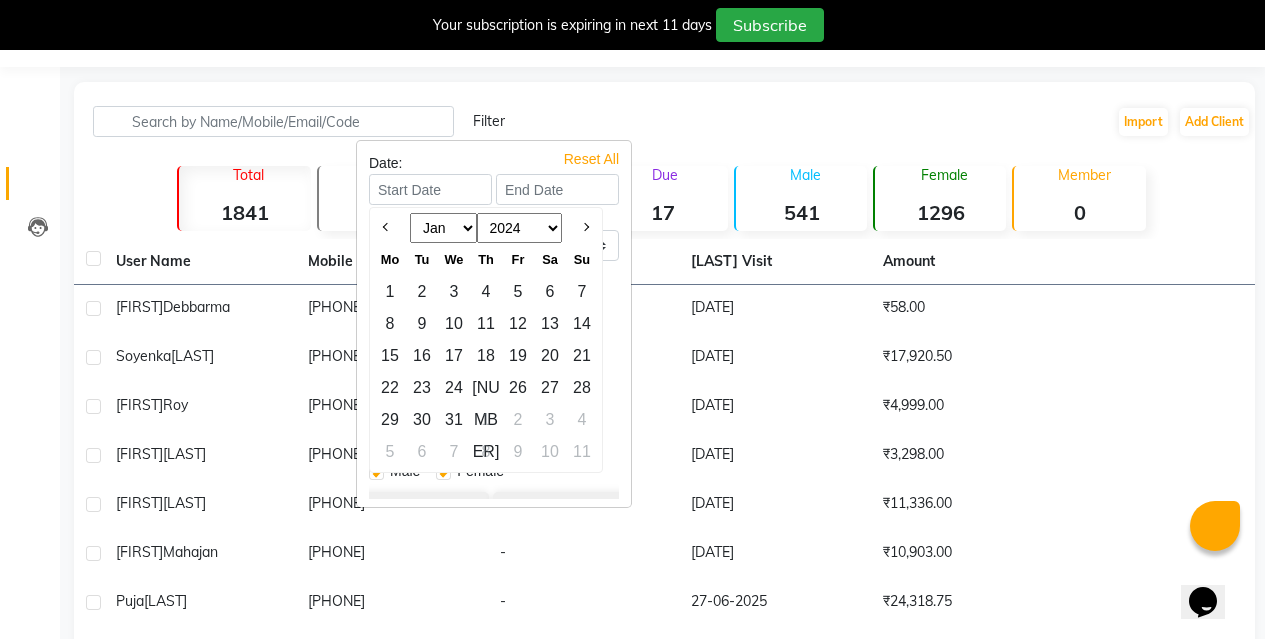 scroll, scrollTop: 0, scrollLeft: 0, axis: both 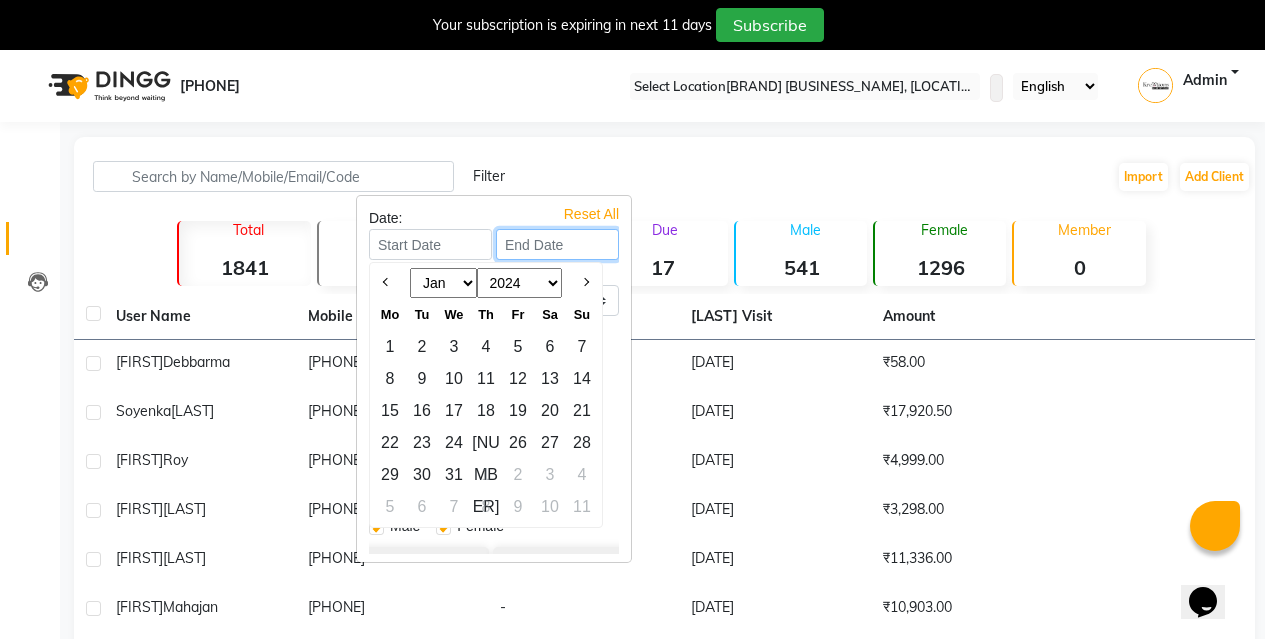 click at bounding box center [557, 244] 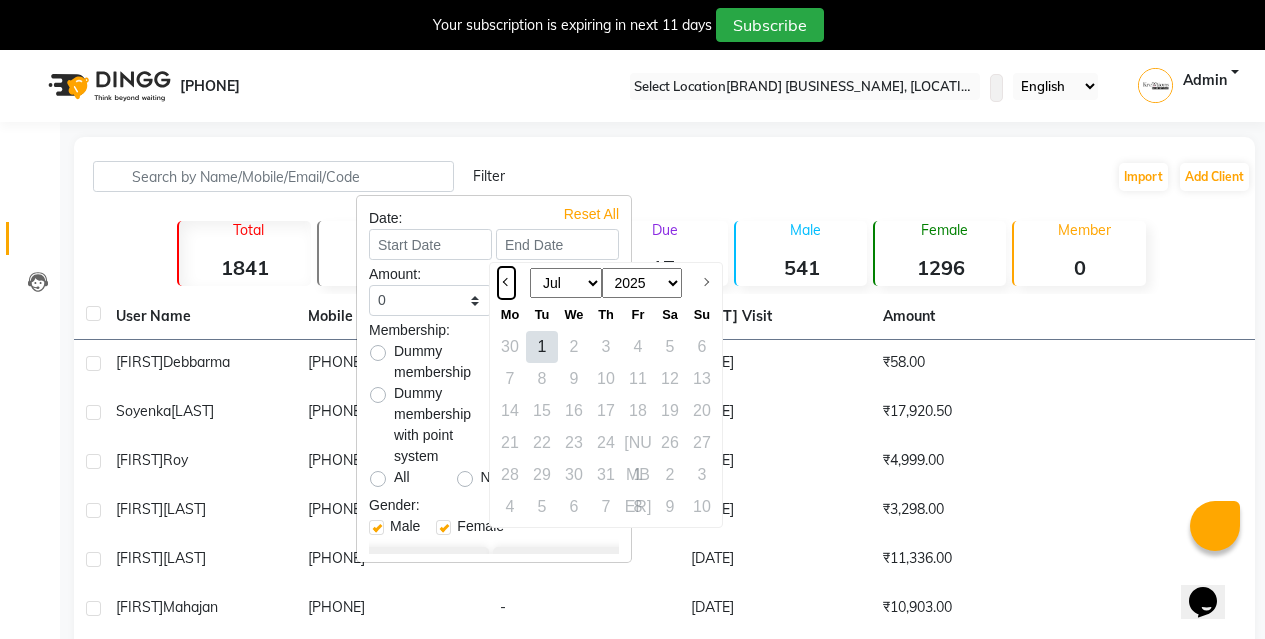 click at bounding box center (506, 283) 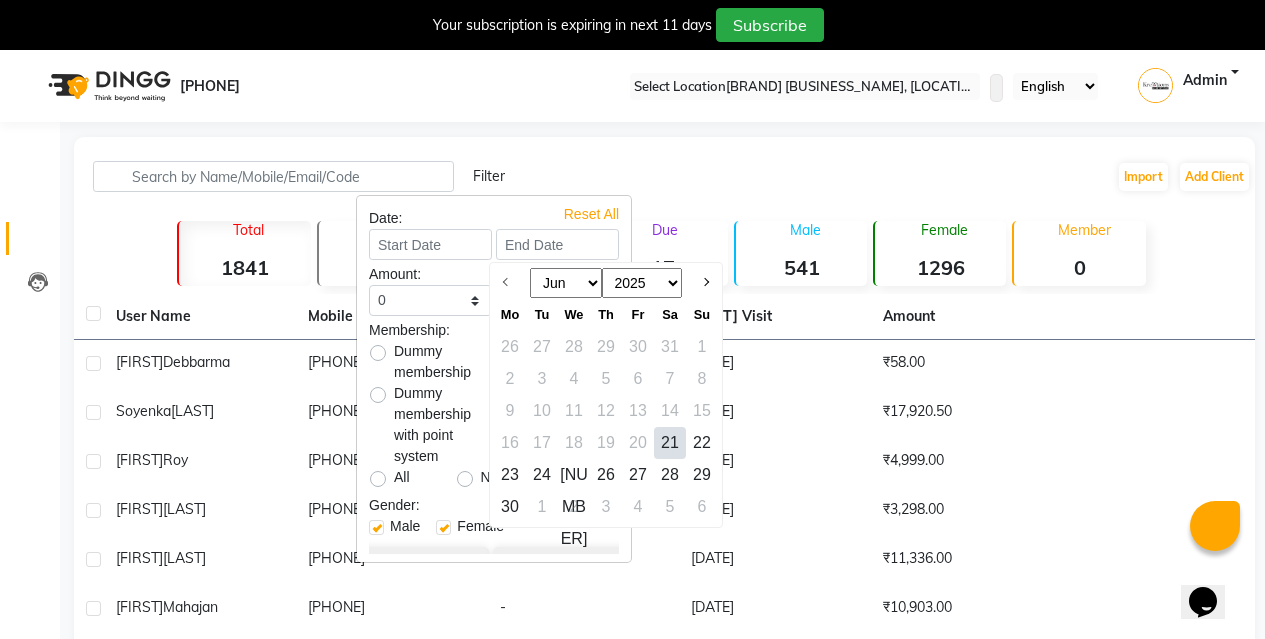 click on "30" at bounding box center (510, 507) 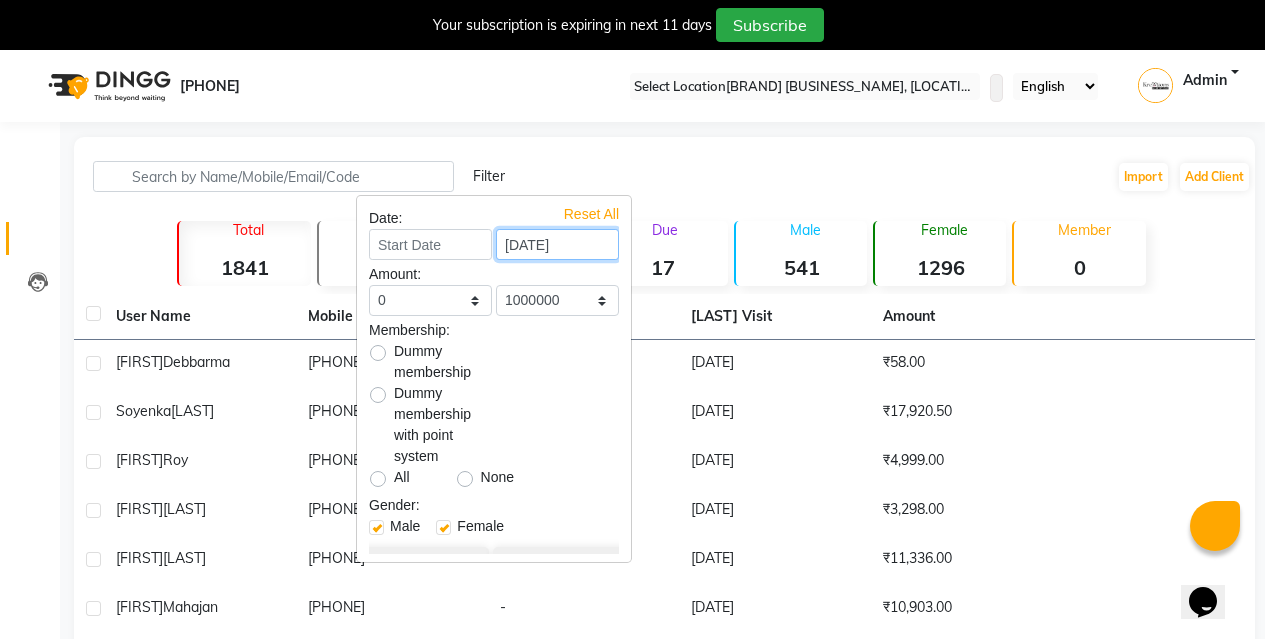 scroll, scrollTop: 52, scrollLeft: 0, axis: vertical 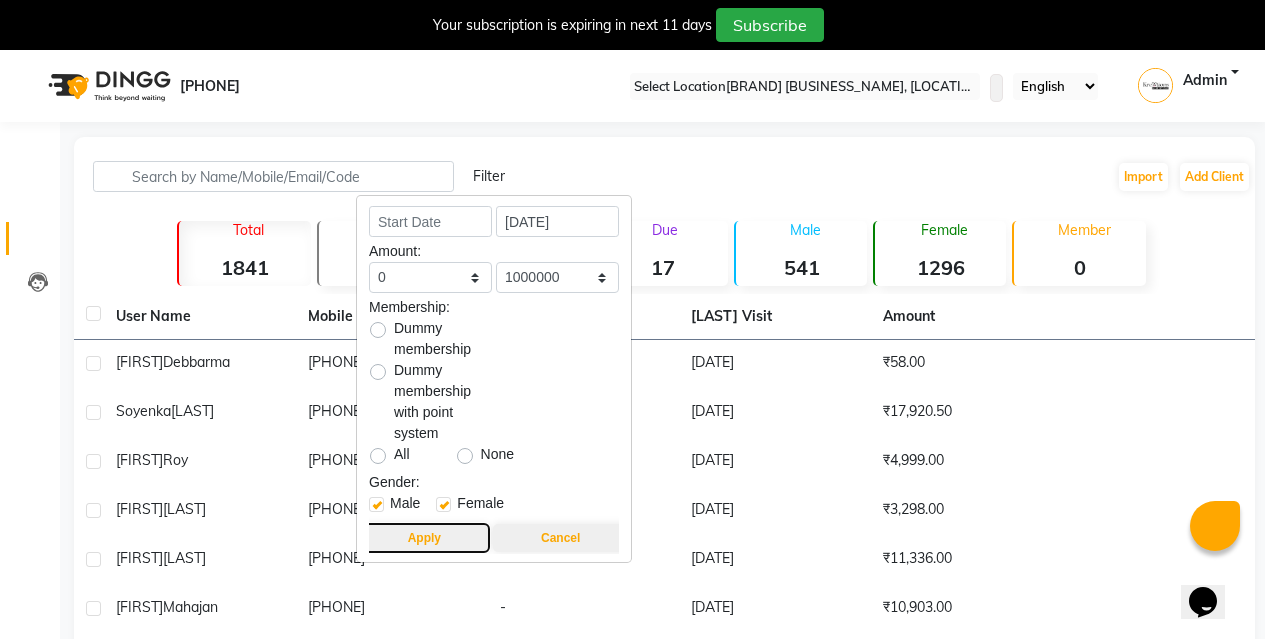 click on "Apply" at bounding box center [424, 538] 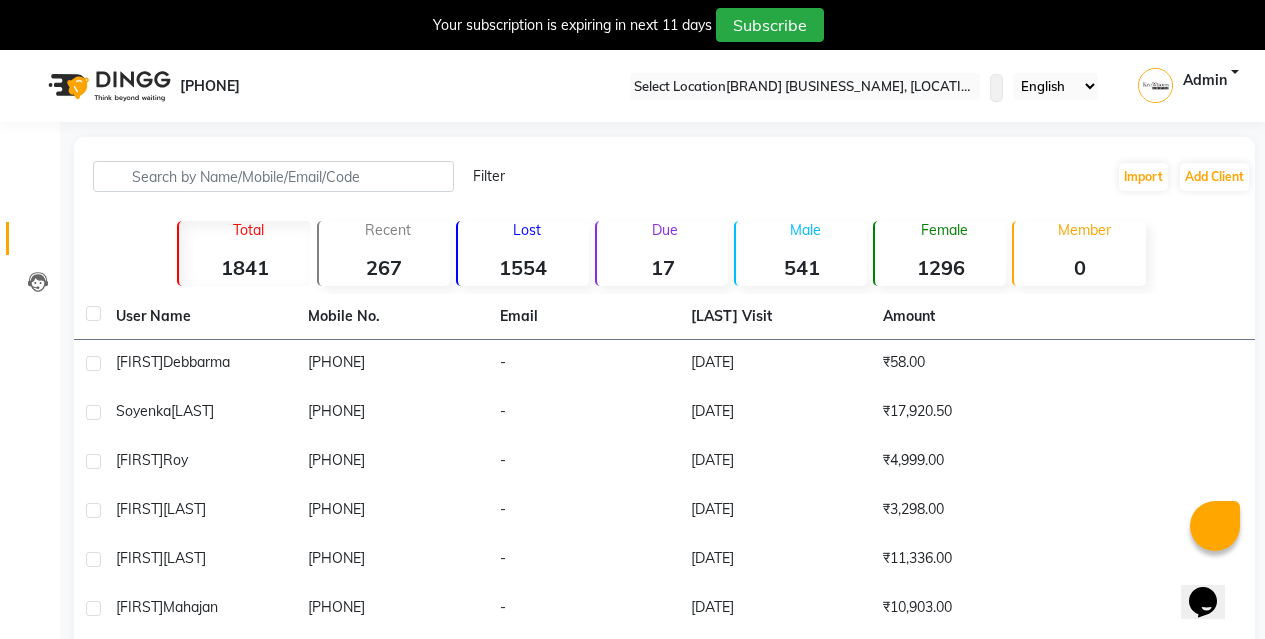 click on "Filter" at bounding box center (489, 176) 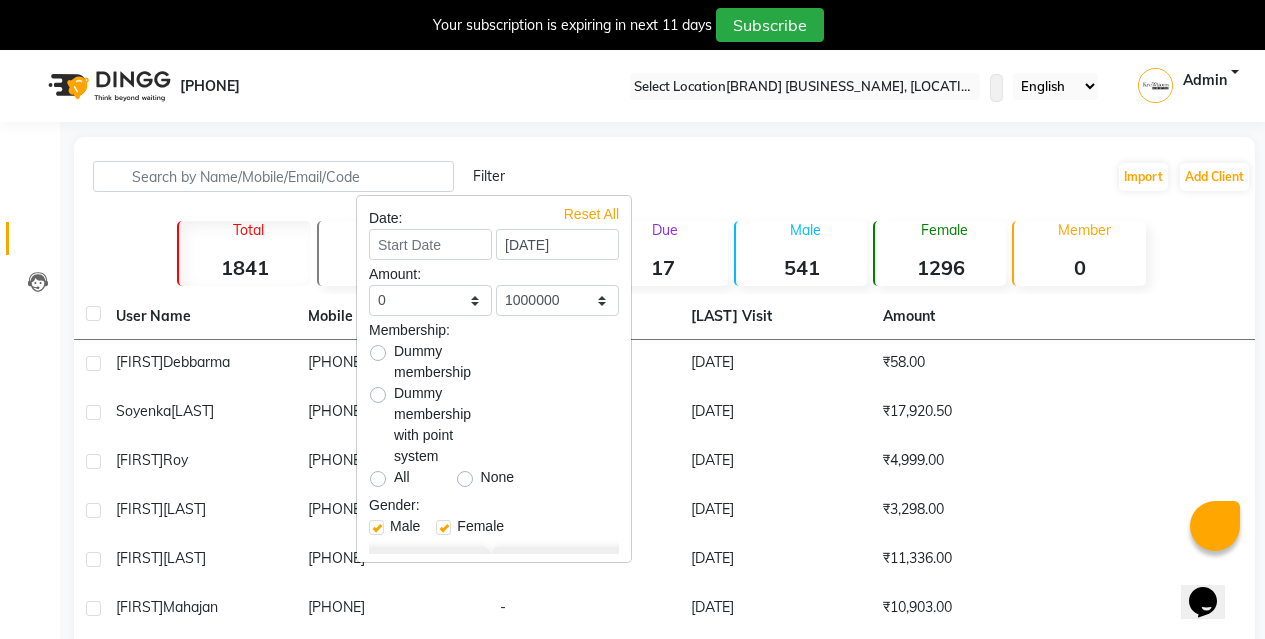 click on "08047224946 Select Location × Kreations Hair Studio, Kaman Chowmuhani WhatsApp Status ✕ Status: Disconnected Recent Service Activity: 01-01-1970 05:30 AM 08047224946 Whatsapp Settings English ENGLISH Español العربية मराठी हिंदी ગુજરાતી தமிழ் 中文 Notifications nothing to show Admin Manage Profile Change Password Sign out Version:3.14.0 ☀ Kreations Hair Studio, Kaman Chowmuhani Calendar Invoice Clients Leads Marketing Members Inventory Staff Reports Settings Completed InProgress Upcoming Dropped Tentative Check-In Confirm Bookings Generate Report Segments Page Builder Filter Import Add Client Total 1841 Recent 267 Lost 1554 Due 17 Male 541 Female 1296 Member 0 User Name Mobile No. Email Last Visit Amount shreyshi debbarma [PHONE] - [DATE] ₹58.00 Soyenka Saha [PHONE] - [DATE] ₹17,920.50 manju roy [PHONE] - [DATE] ₹4,999.00 Amitav Debbarma - shriya" at bounding box center (632, 483) 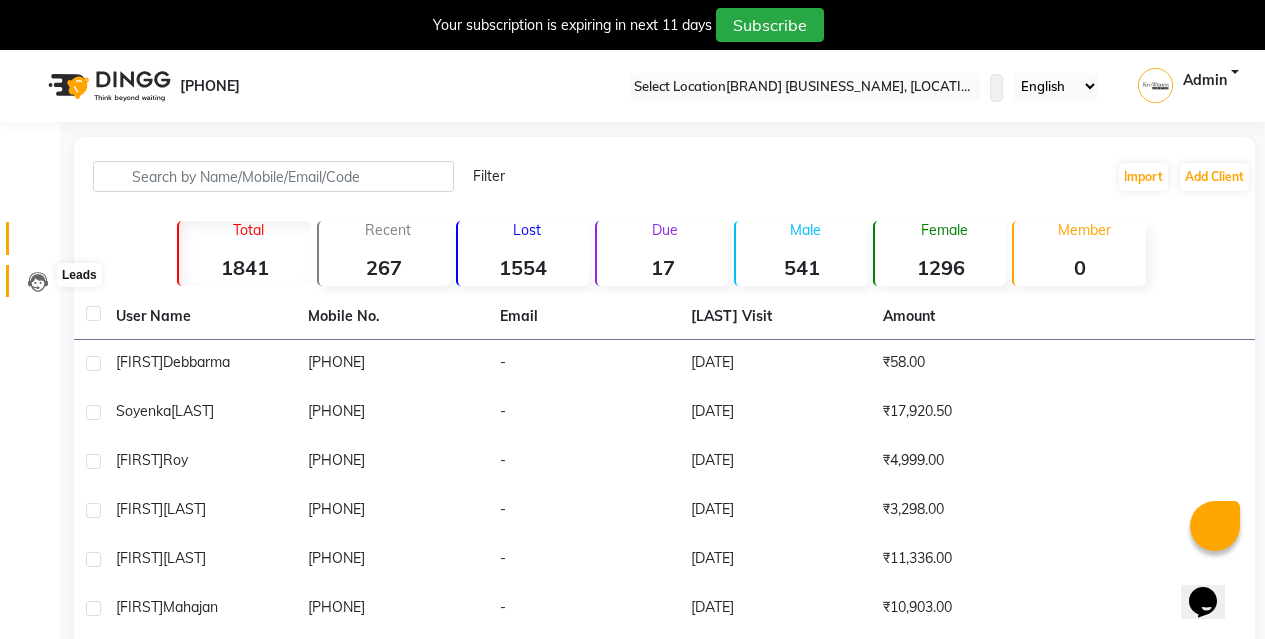 click at bounding box center [37, 281] 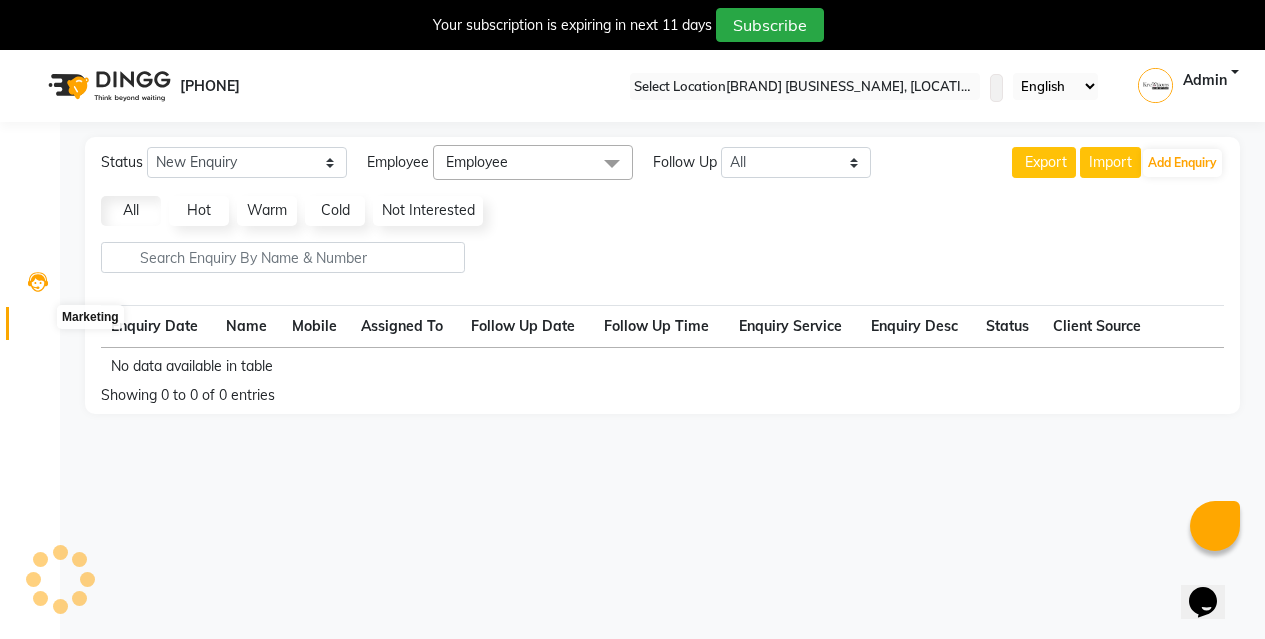 click at bounding box center [37, 328] 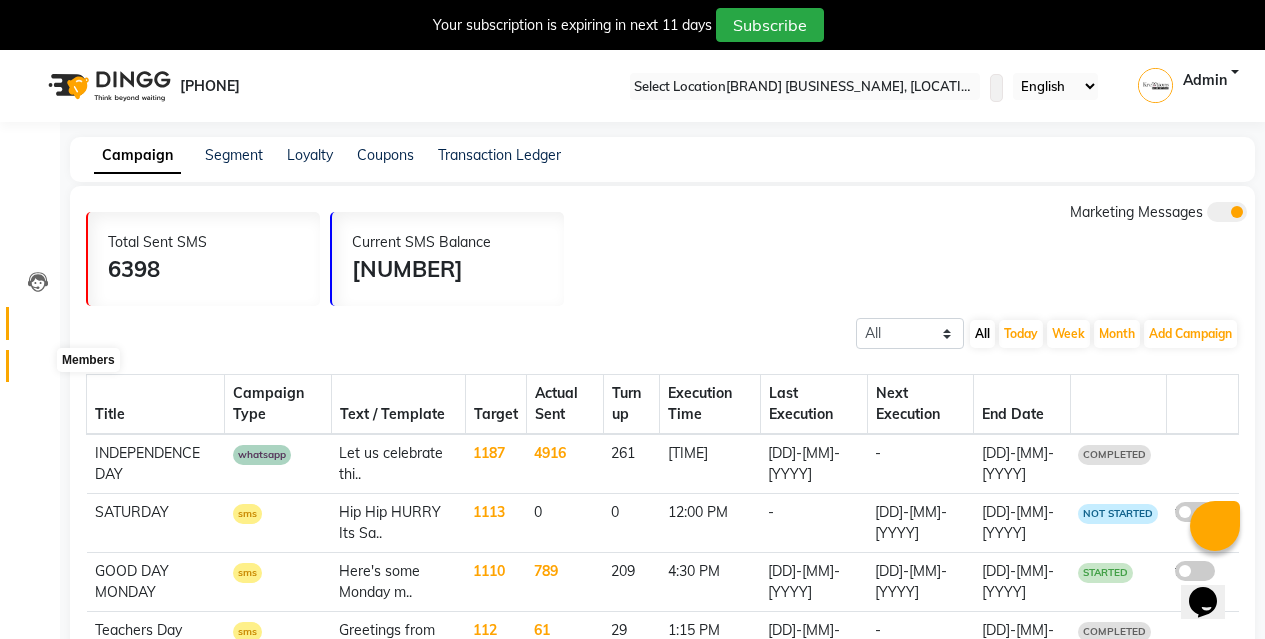 click at bounding box center (38, 371) 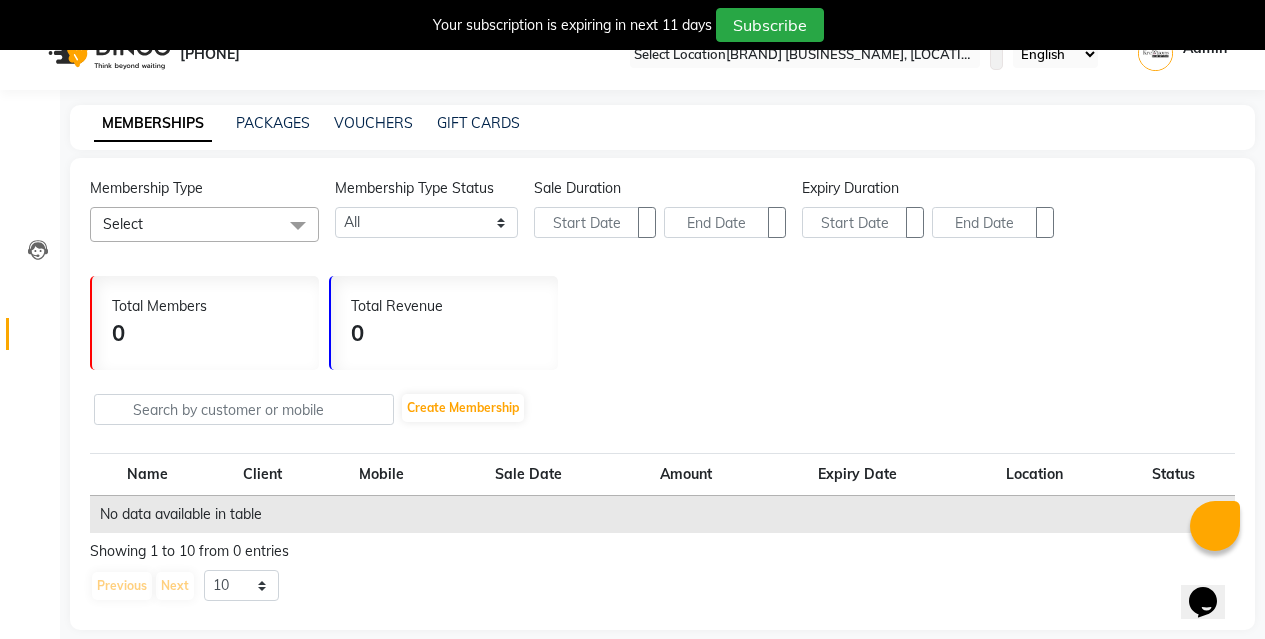 scroll, scrollTop: 0, scrollLeft: 0, axis: both 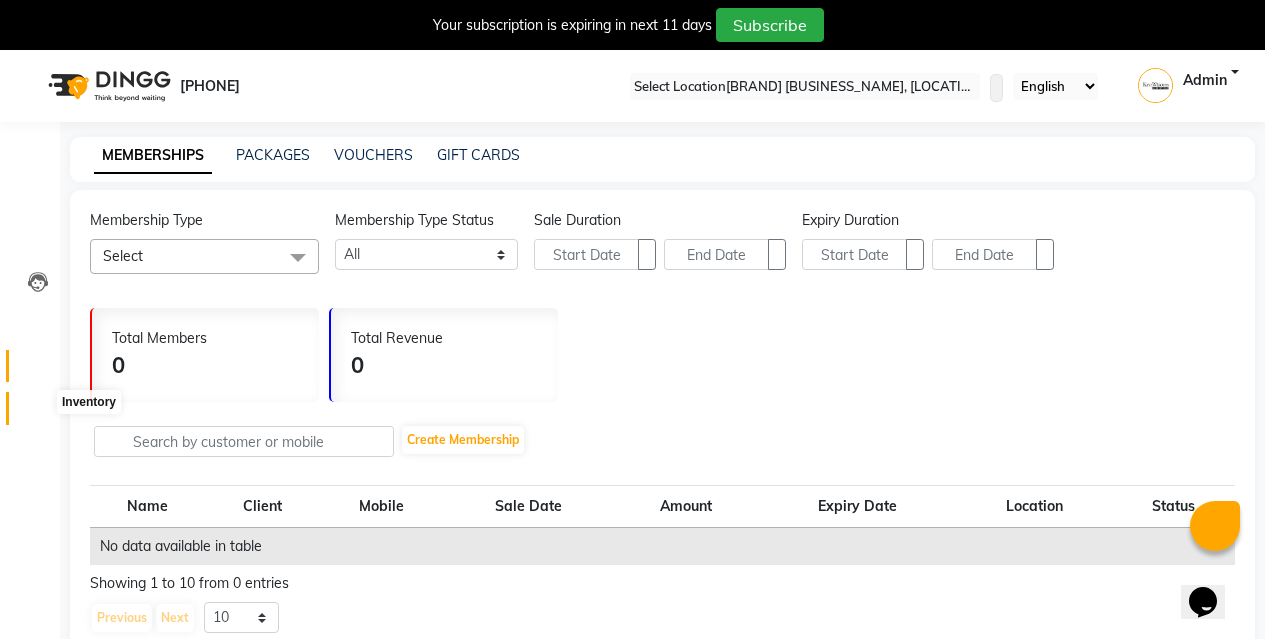 click at bounding box center [38, 413] 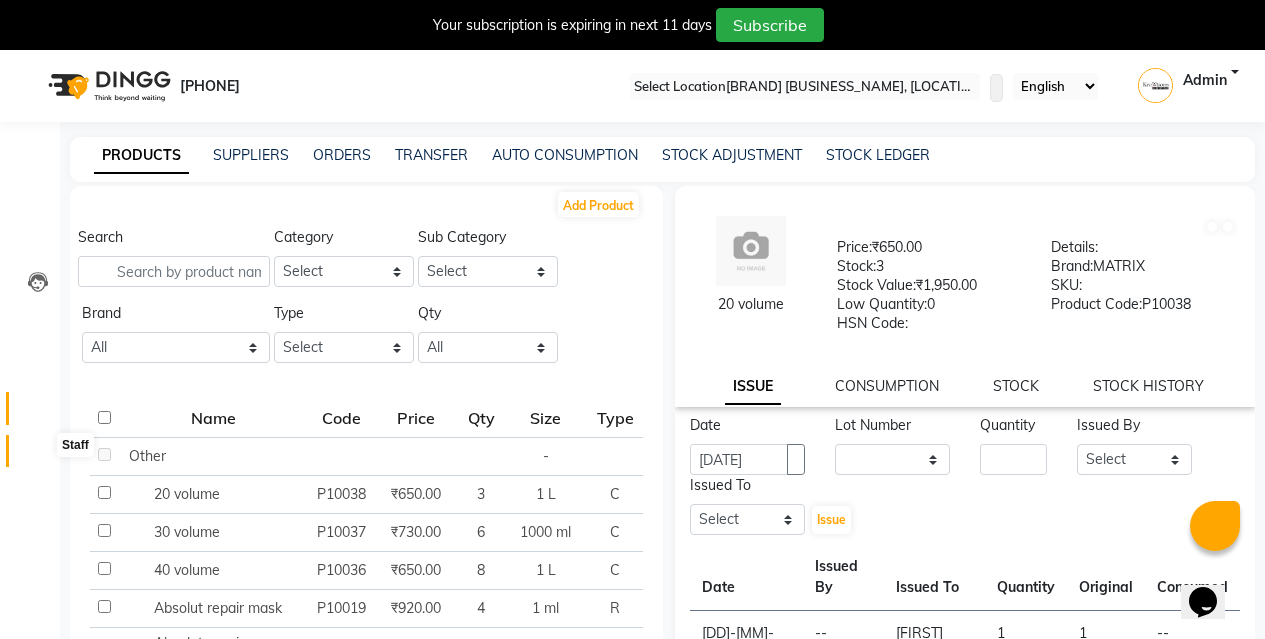 click at bounding box center [38, 456] 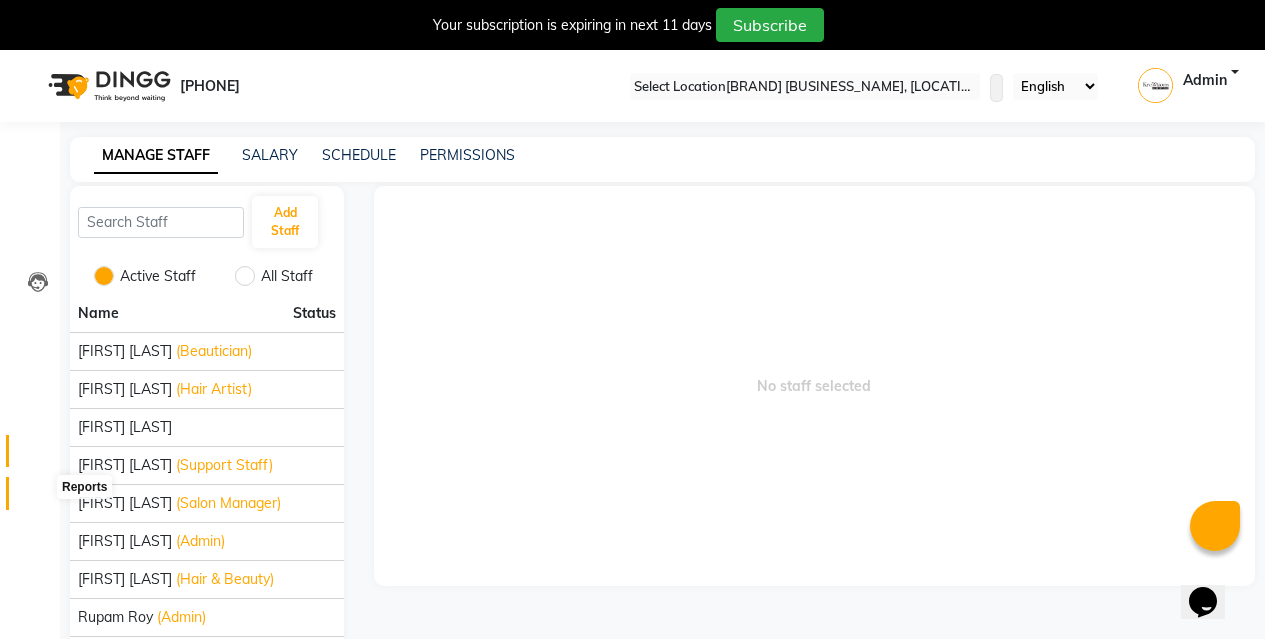 click at bounding box center [38, 498] 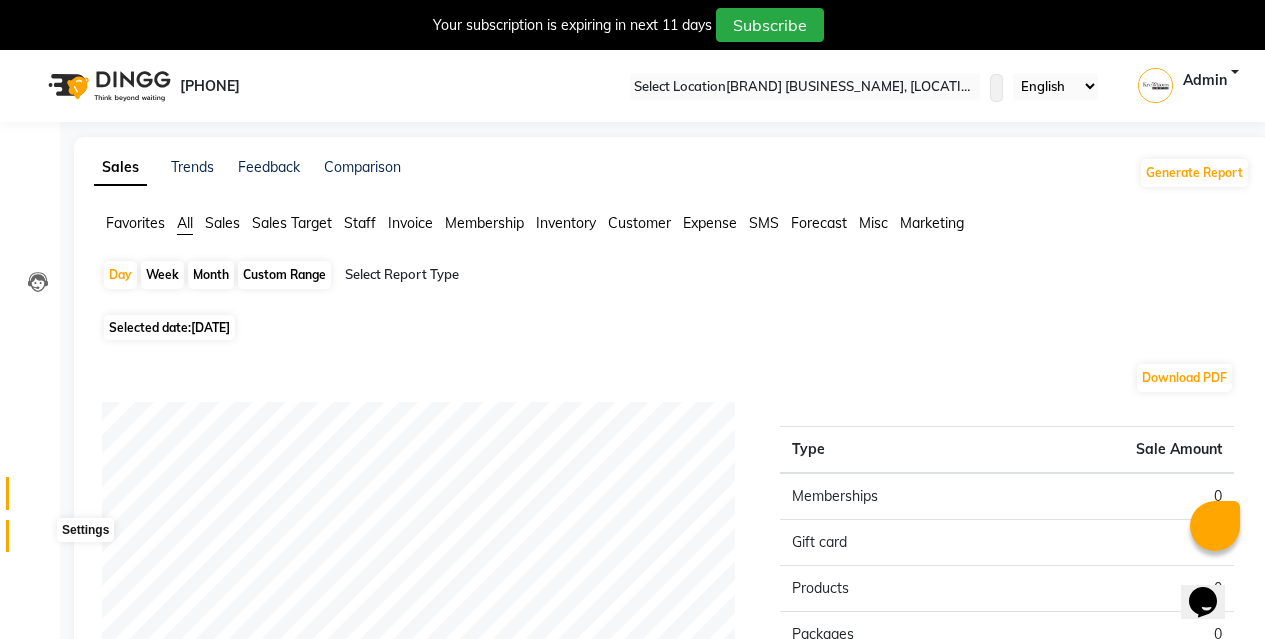 click at bounding box center [38, 541] 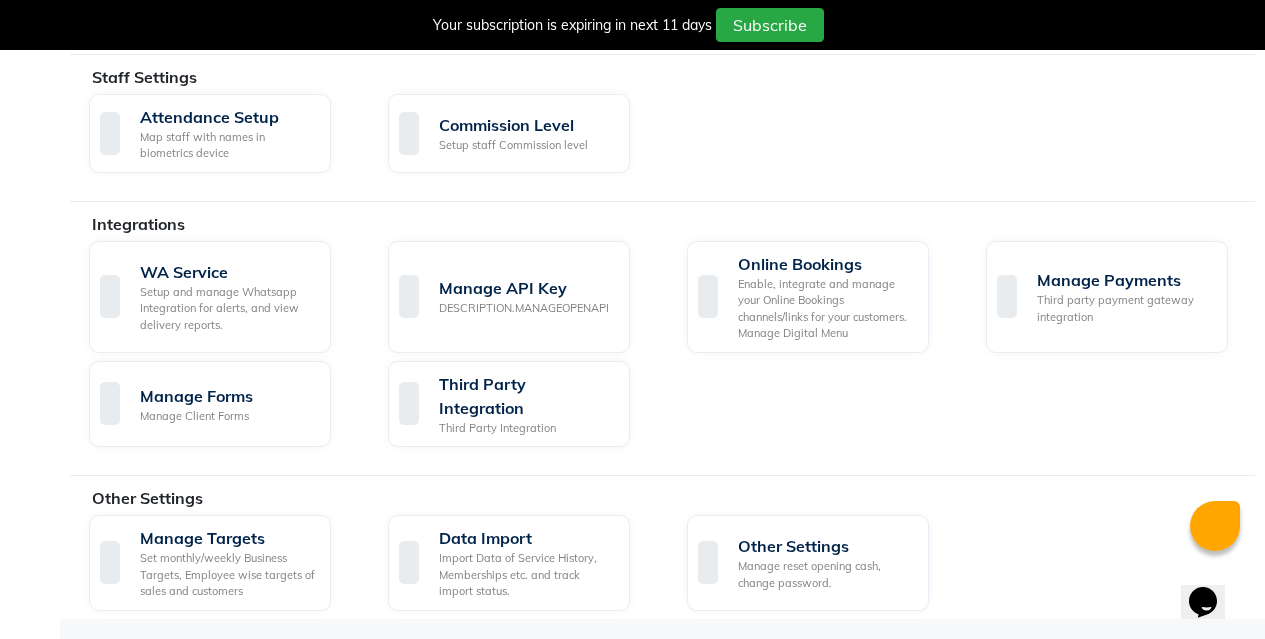 scroll, scrollTop: 1210, scrollLeft: 0, axis: vertical 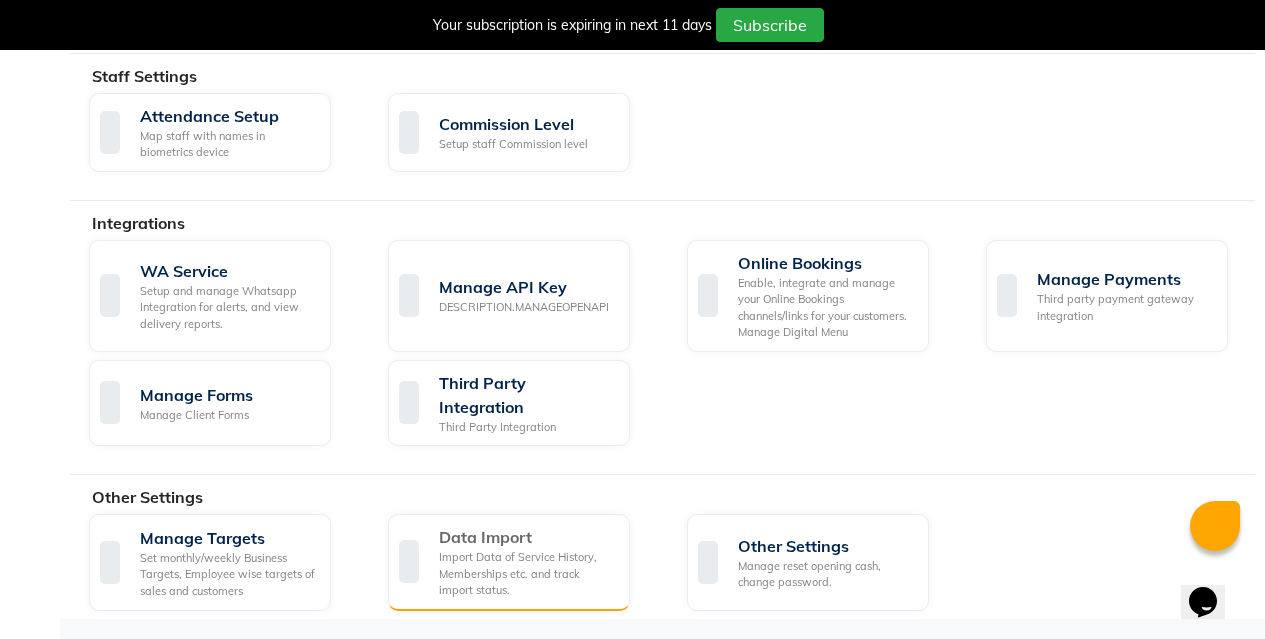 click on "Import Data of Service History, Memberships etc. and track import status." at bounding box center [526, 574] 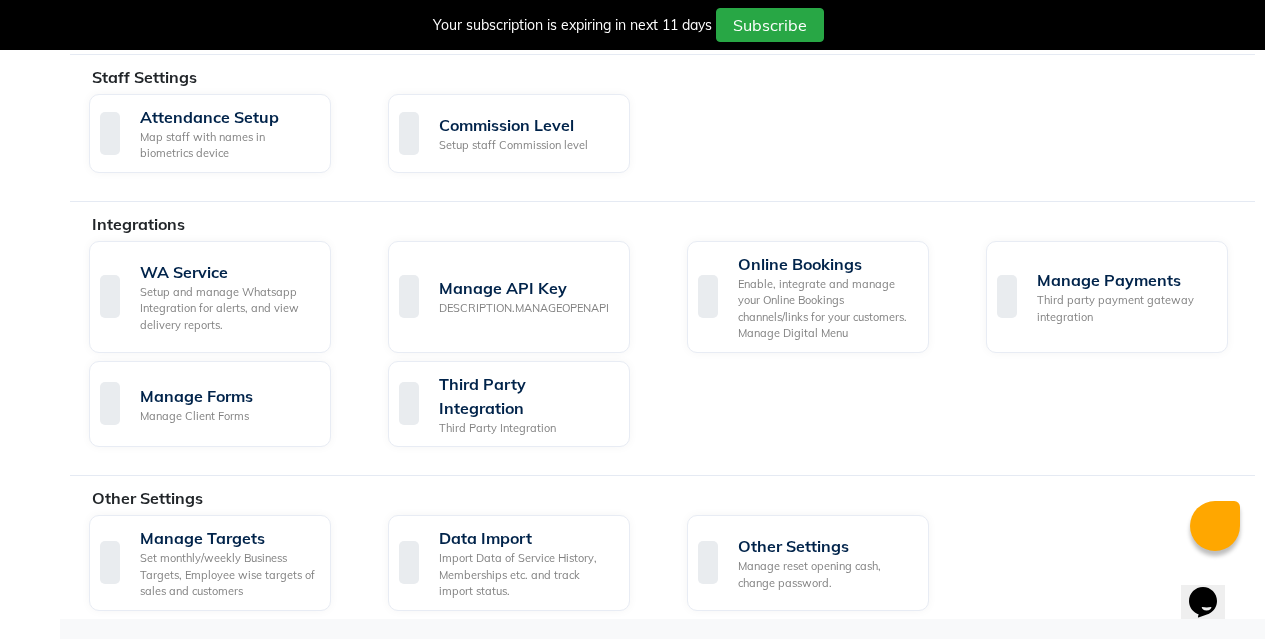 scroll, scrollTop: 50, scrollLeft: 0, axis: vertical 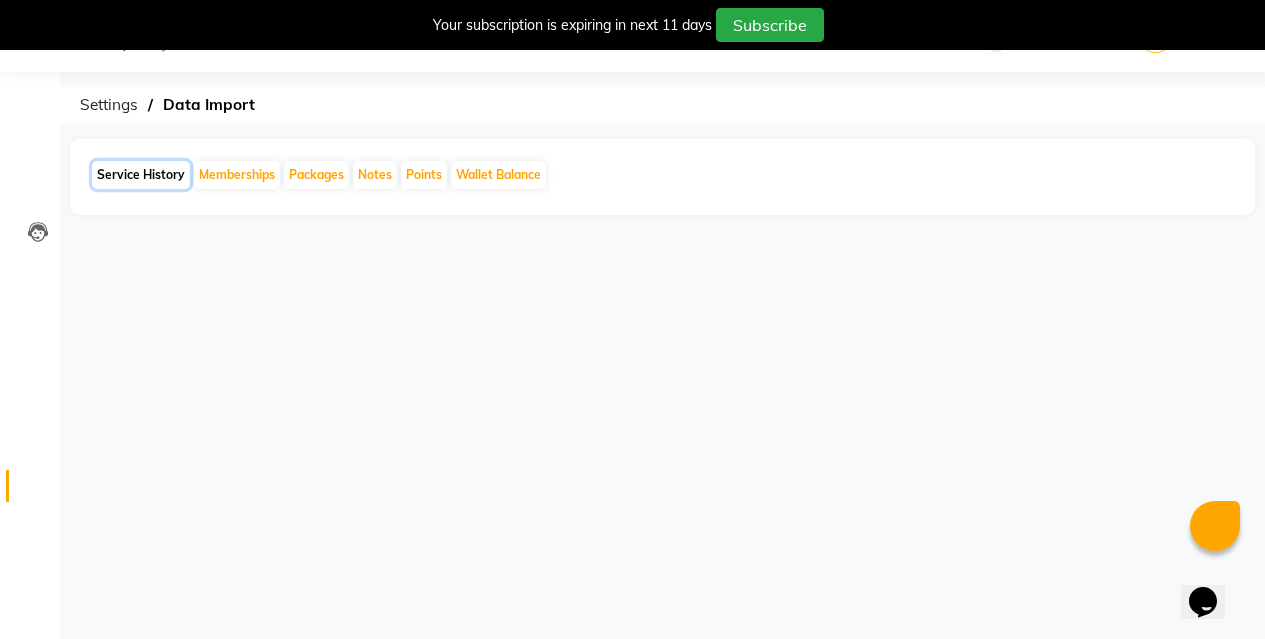 click on "Service History" at bounding box center (141, 175) 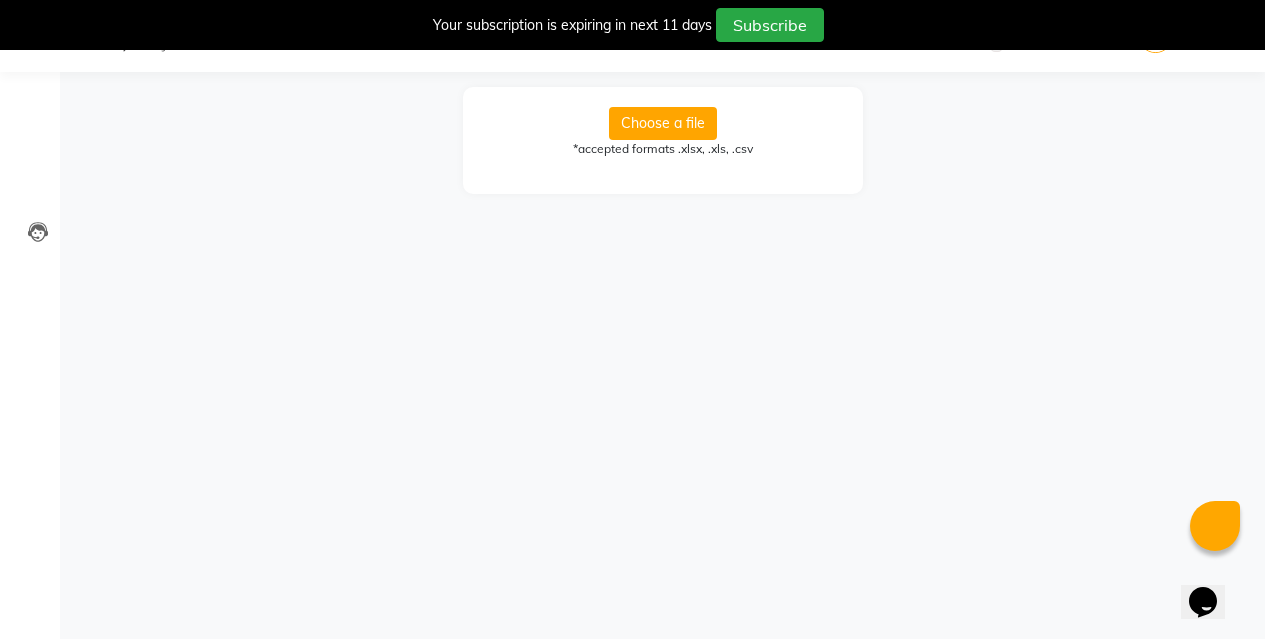click on "Choose a file" at bounding box center (663, 123) 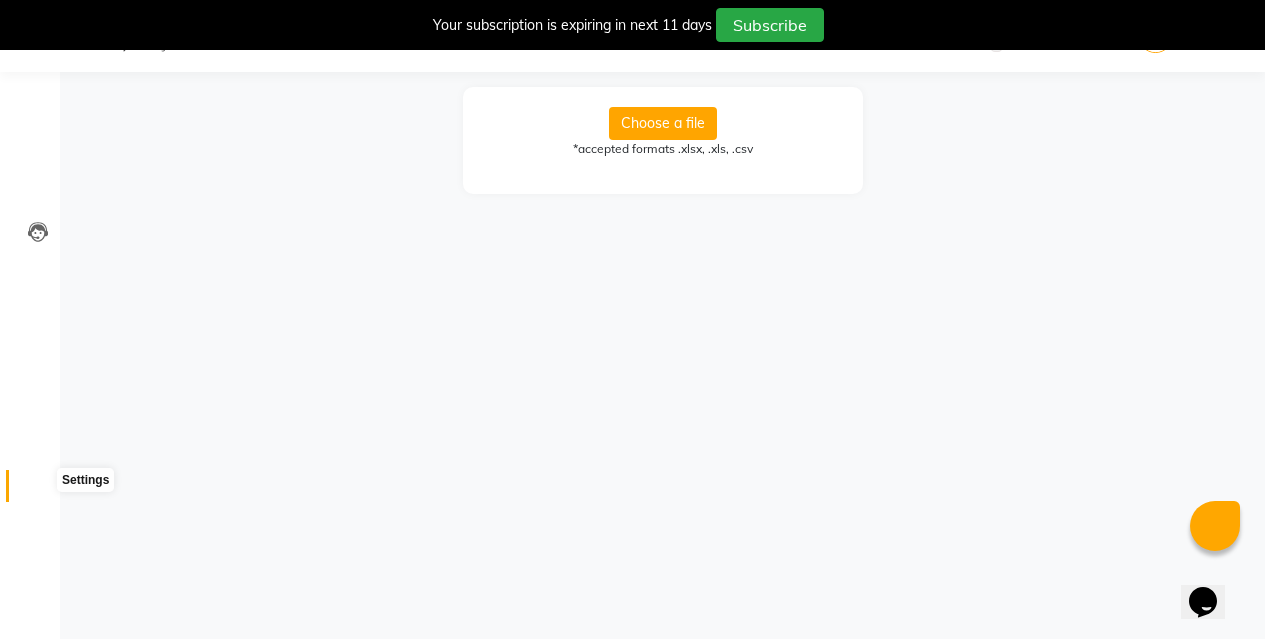 click at bounding box center (38, 491) 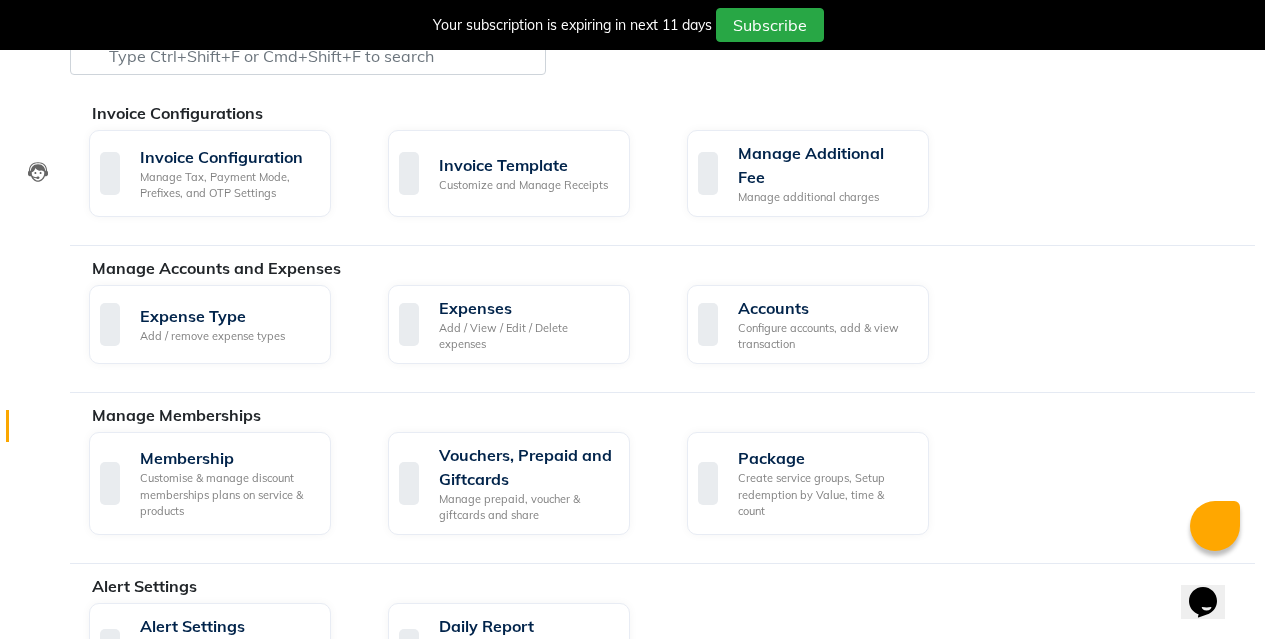 scroll, scrollTop: 0, scrollLeft: 0, axis: both 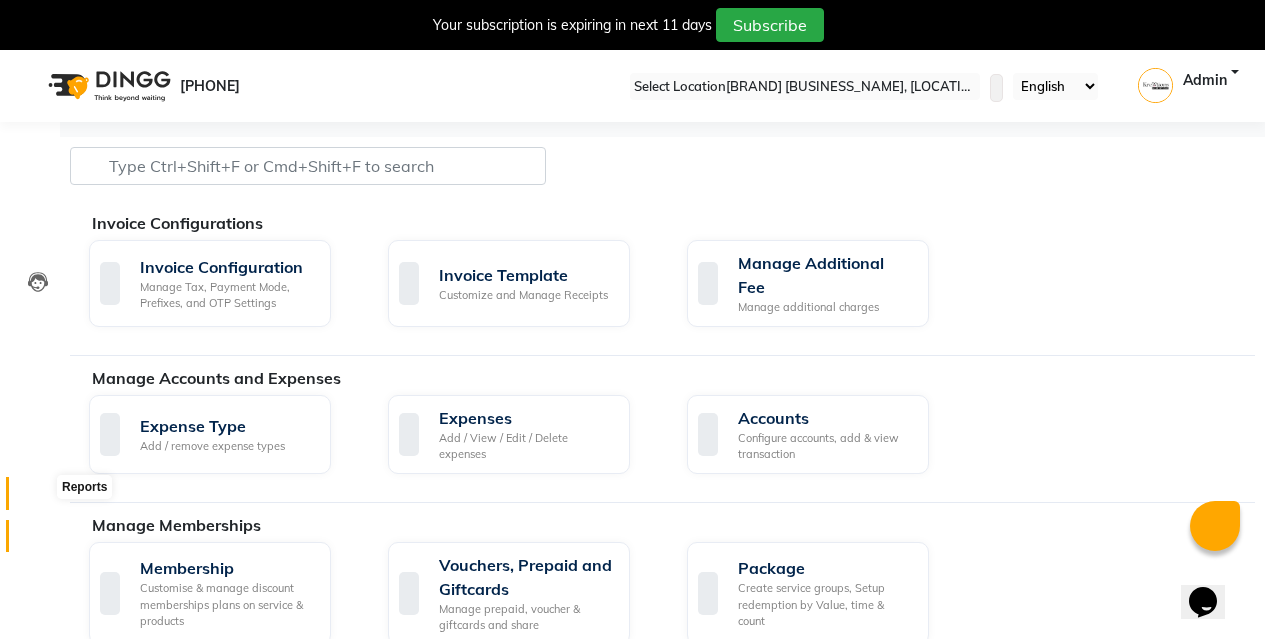 click at bounding box center [38, 498] 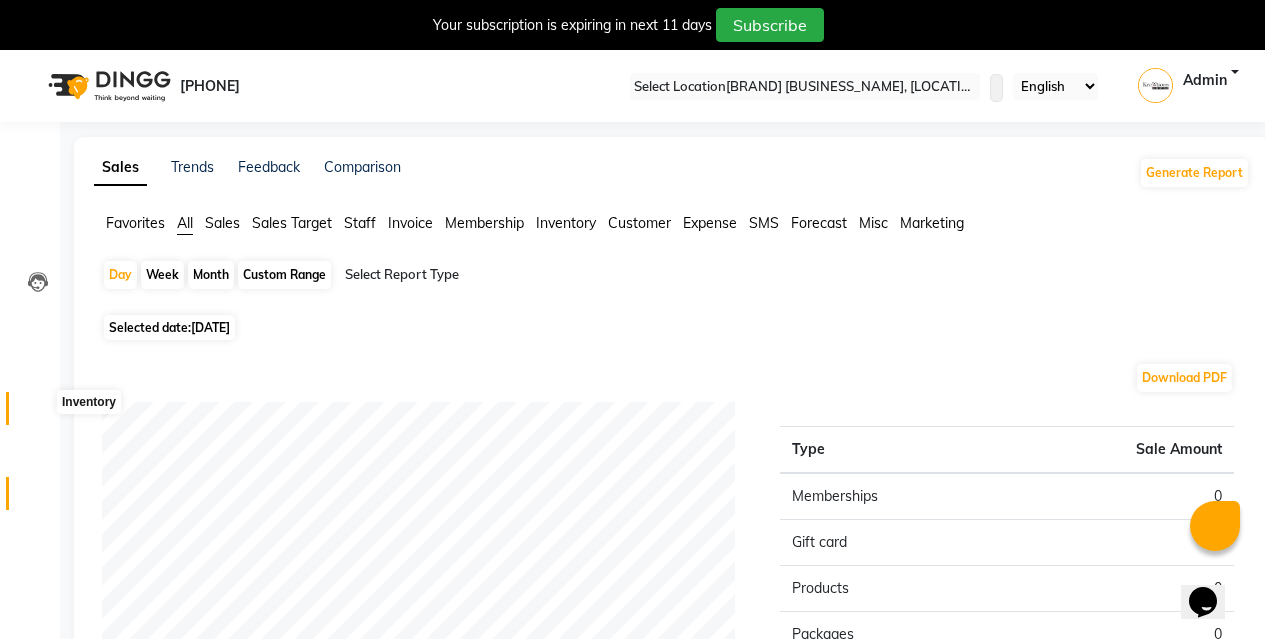 click at bounding box center (38, 413) 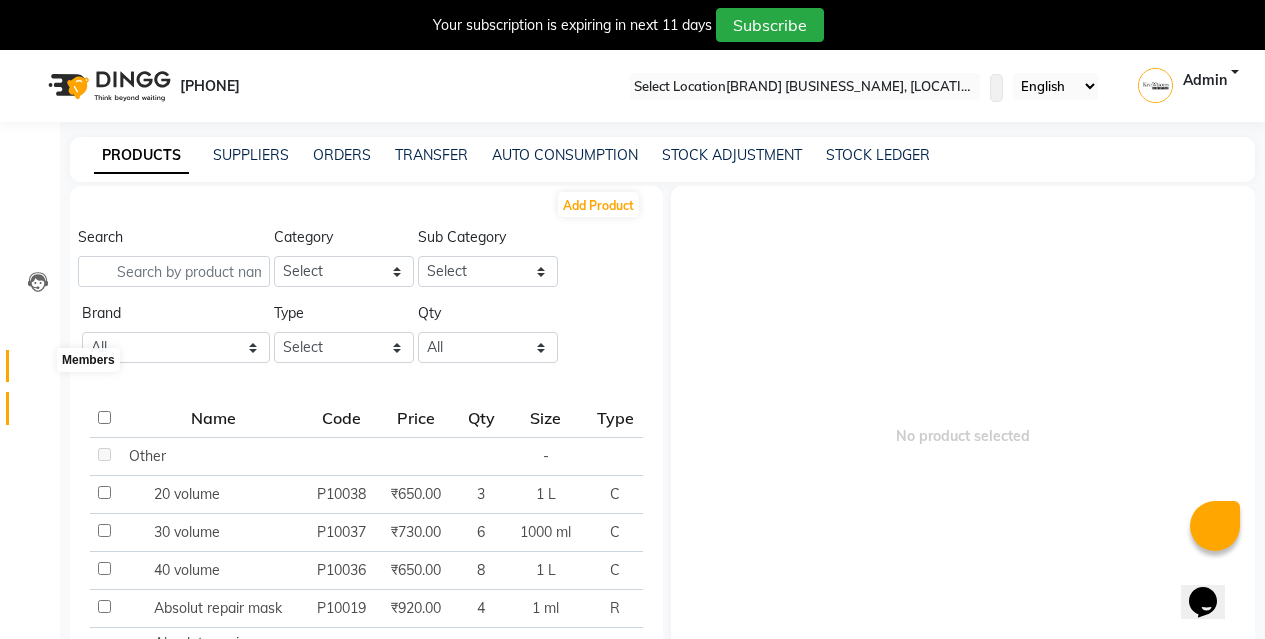 click at bounding box center [38, 371] 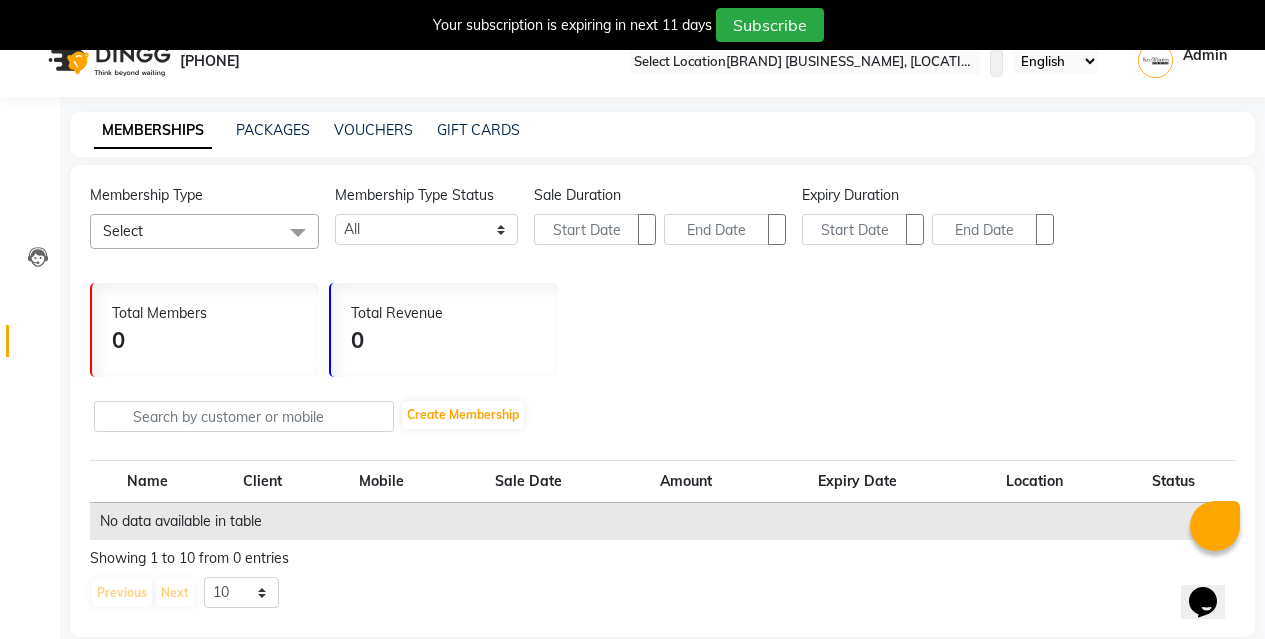 scroll, scrollTop: 0, scrollLeft: 0, axis: both 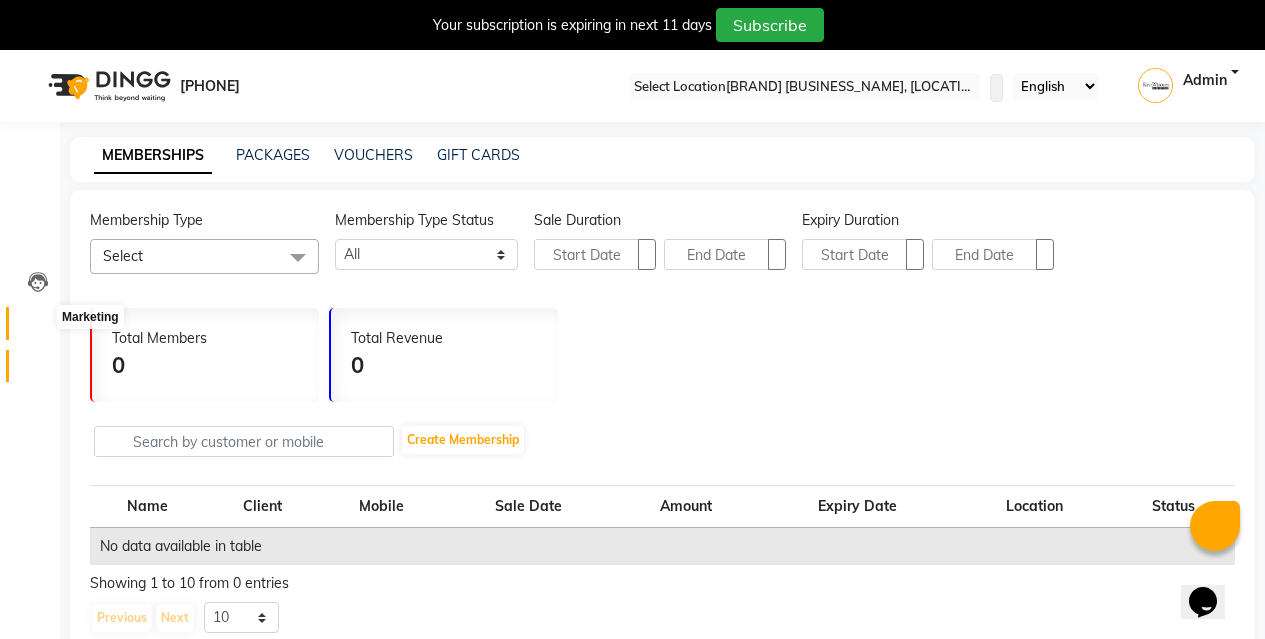 click at bounding box center (38, 328) 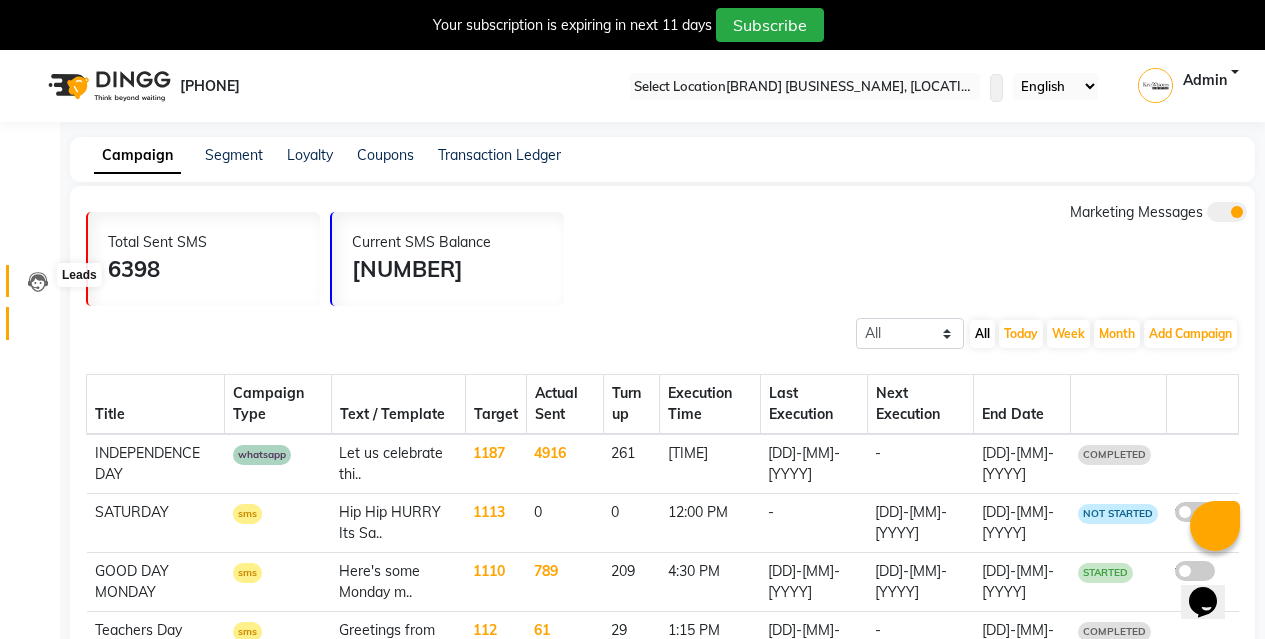 click at bounding box center (38, 282) 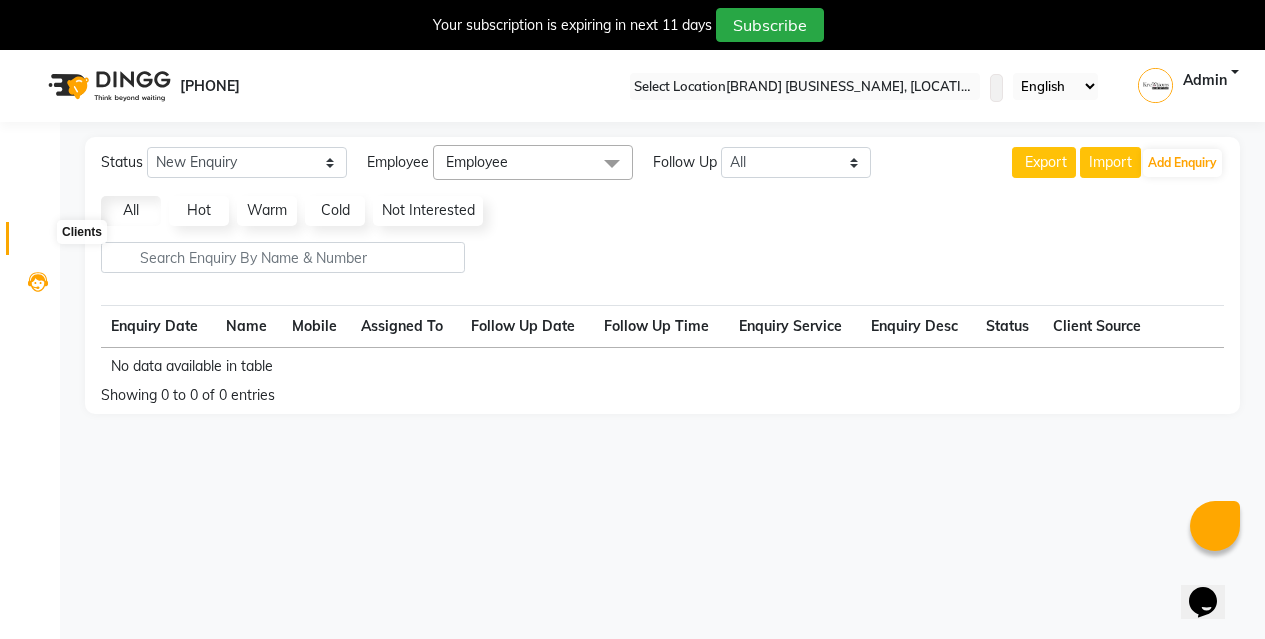 click at bounding box center (37, 243) 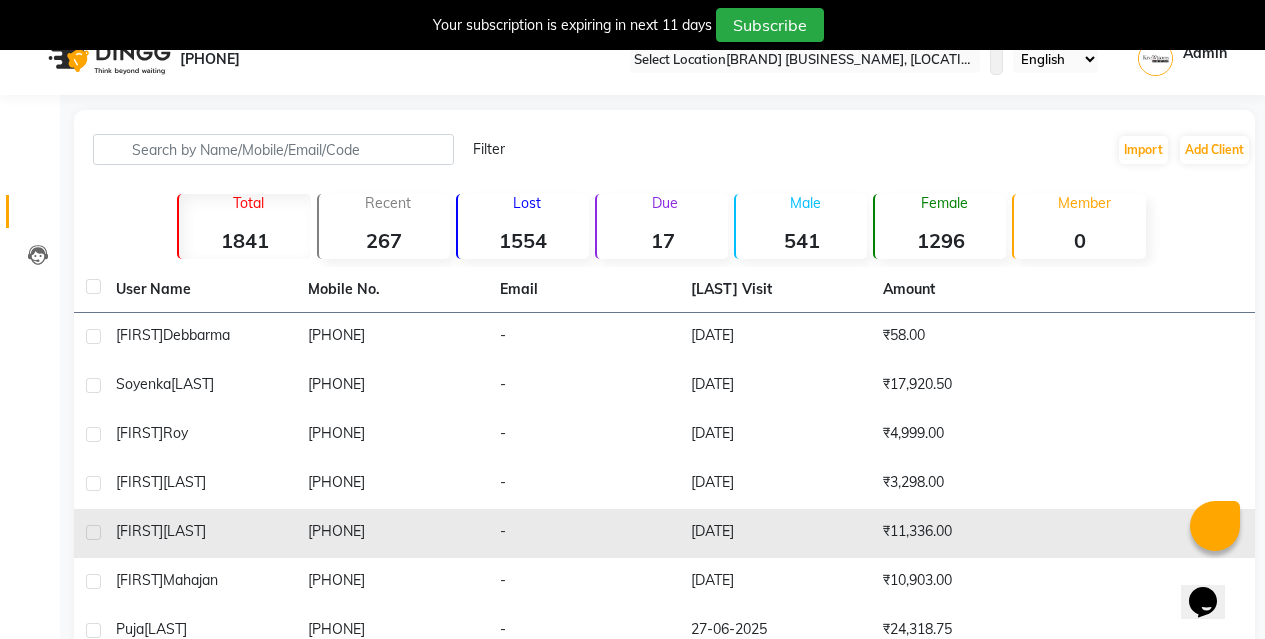 scroll, scrollTop: 0, scrollLeft: 0, axis: both 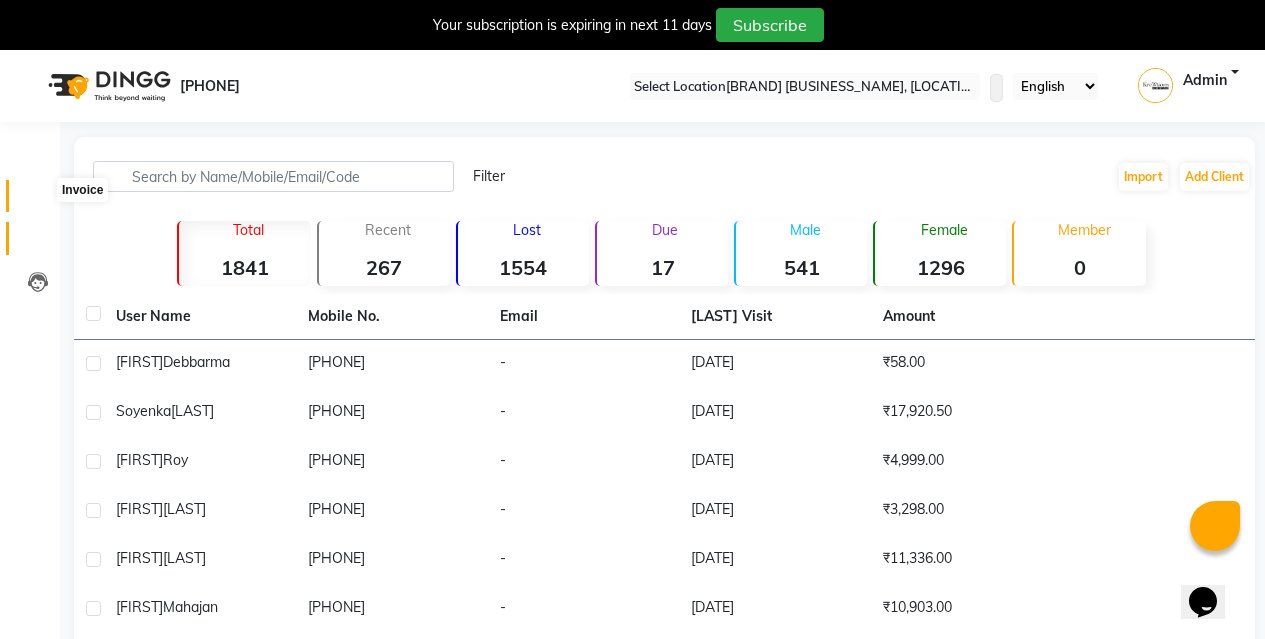 click at bounding box center (38, 201) 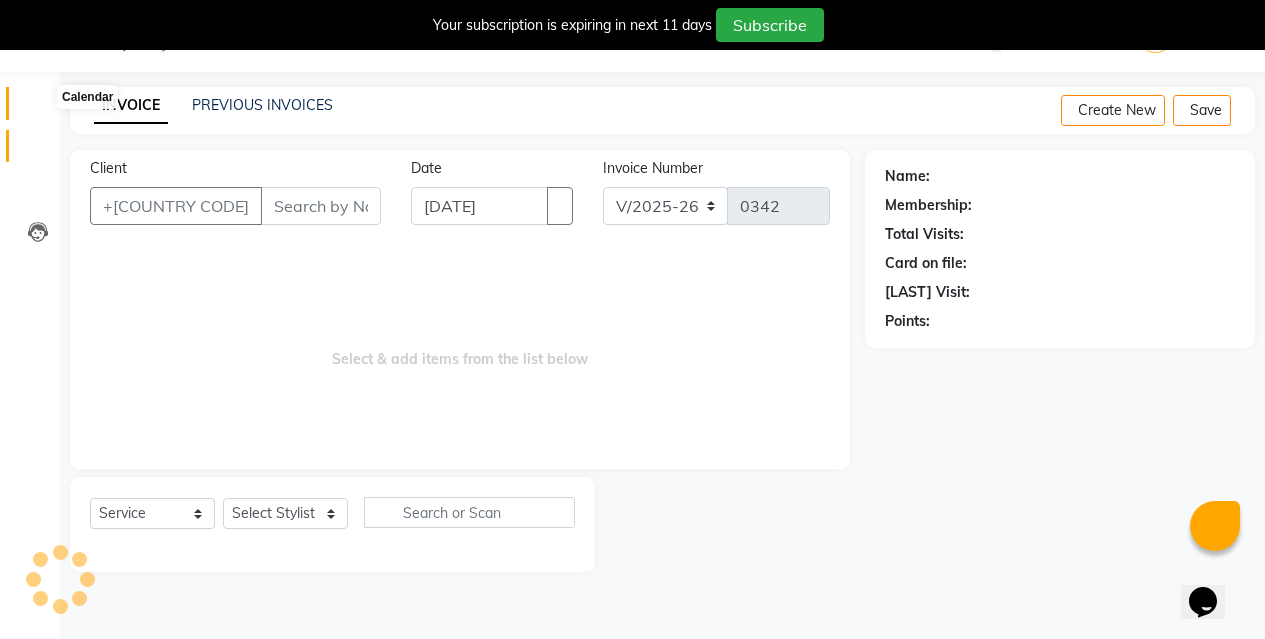 click at bounding box center [38, 108] 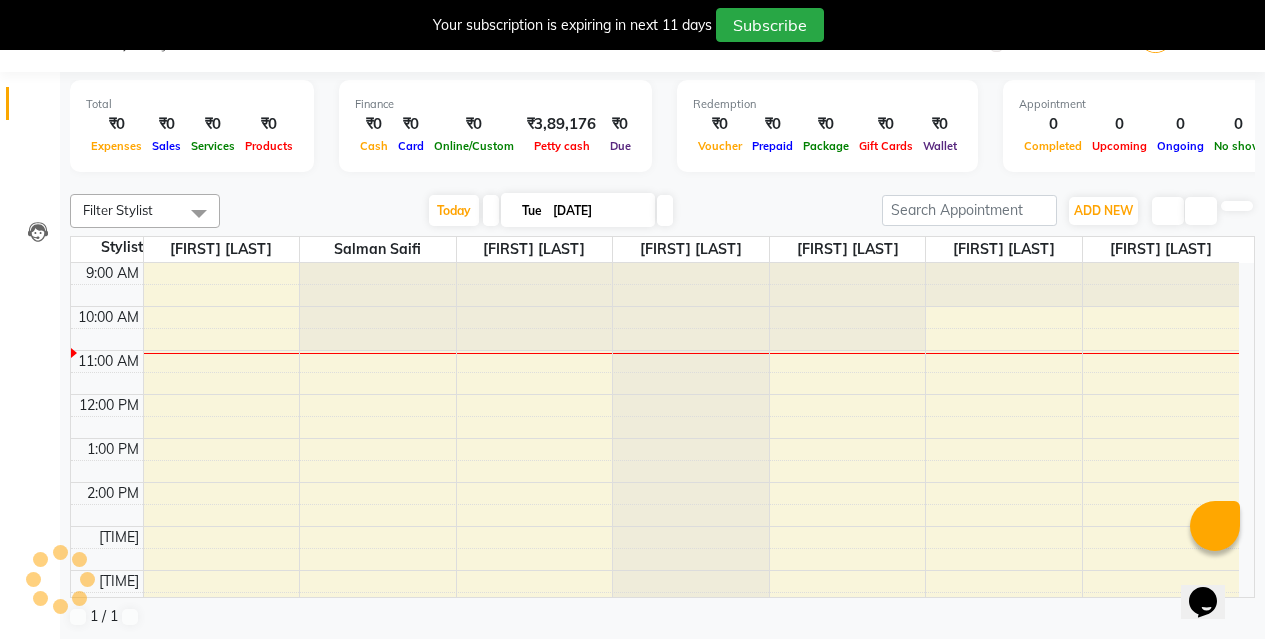 scroll, scrollTop: 0, scrollLeft: 0, axis: both 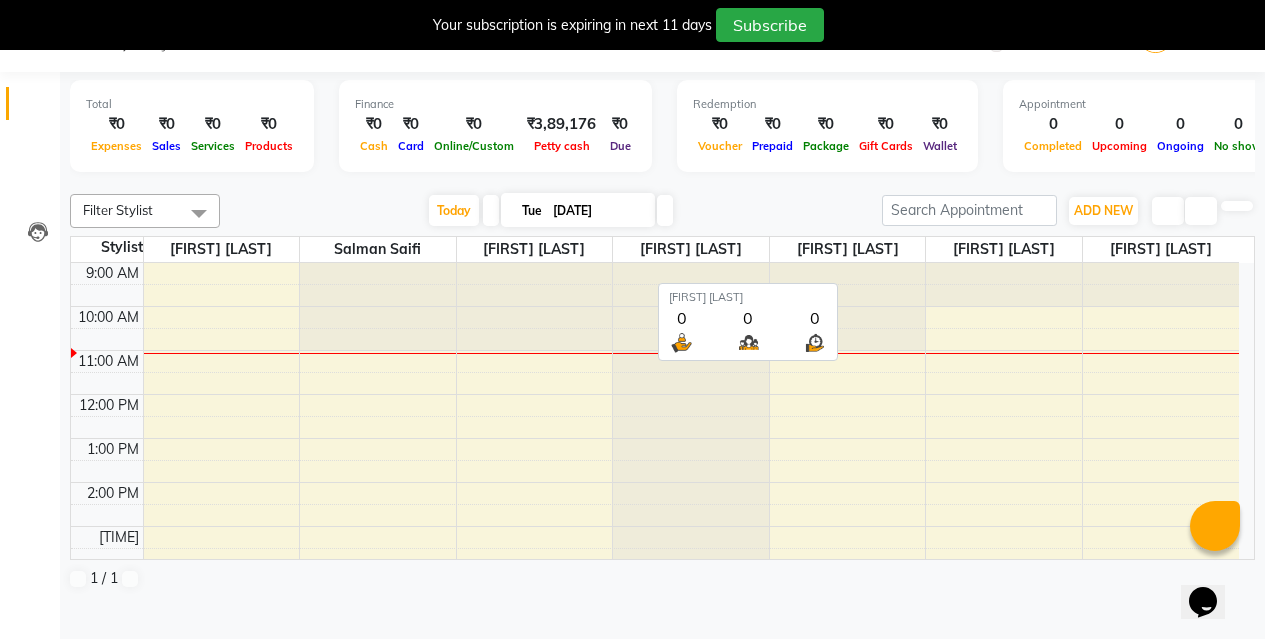 click on "[FIRST] [LAST]" at bounding box center (221, 249) 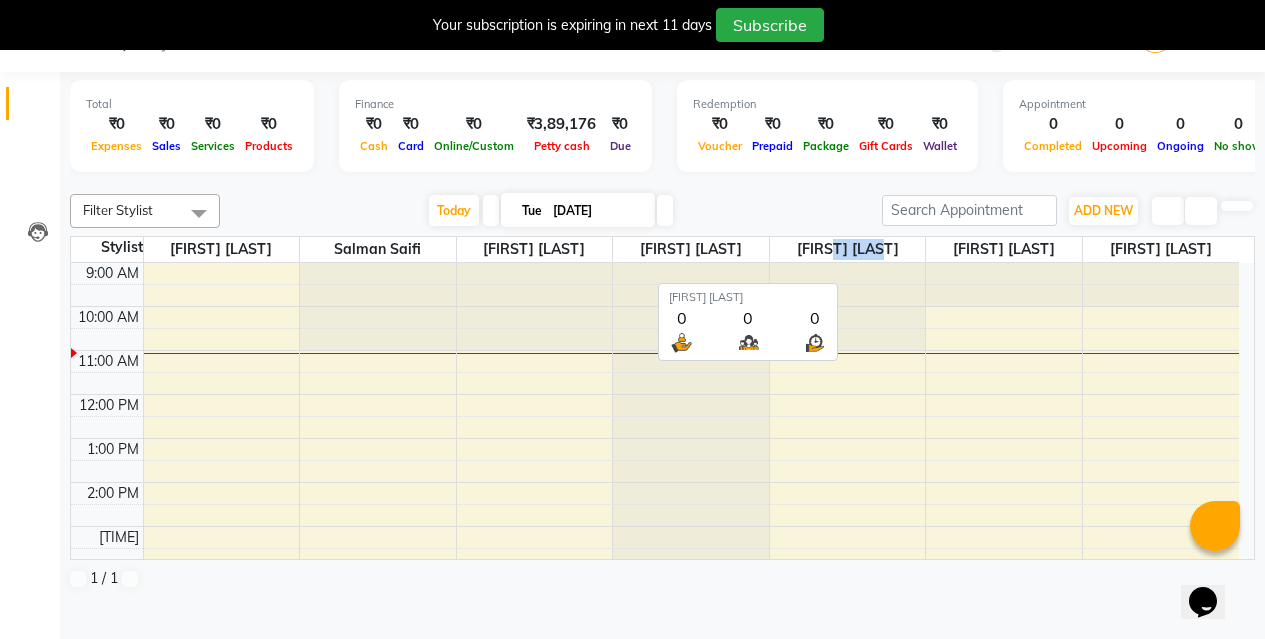 click on "[FIRST] [LAST]" at bounding box center (221, 249) 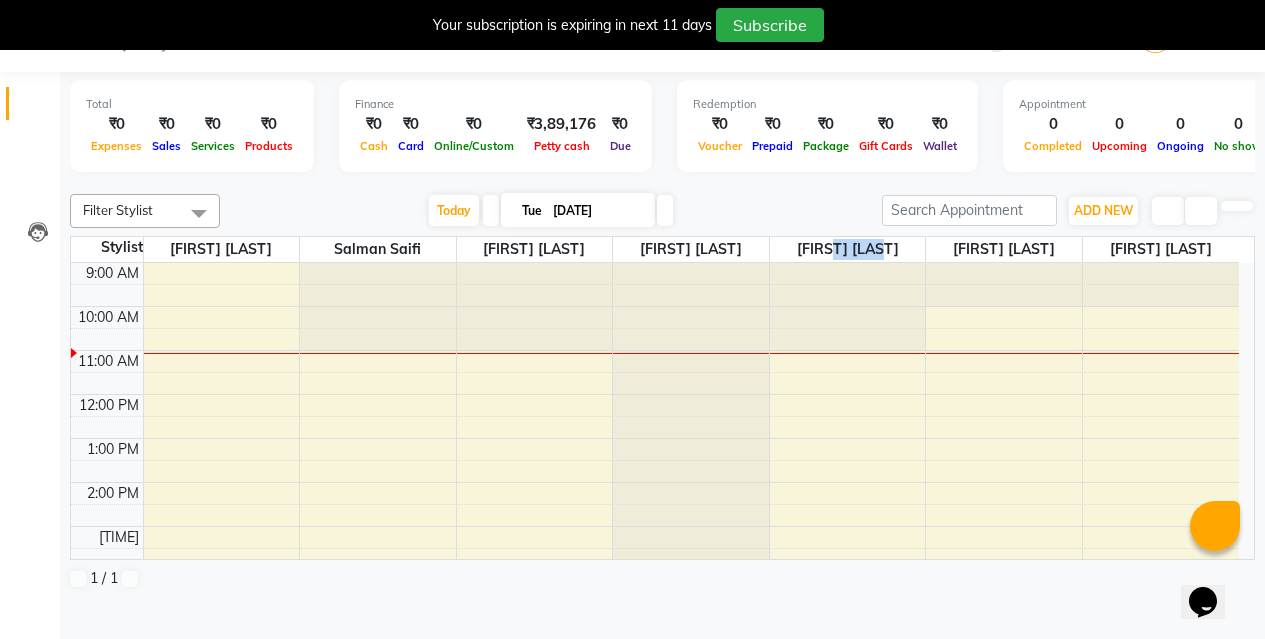 click on "Toggle Dropdown" at bounding box center [1168, 211] 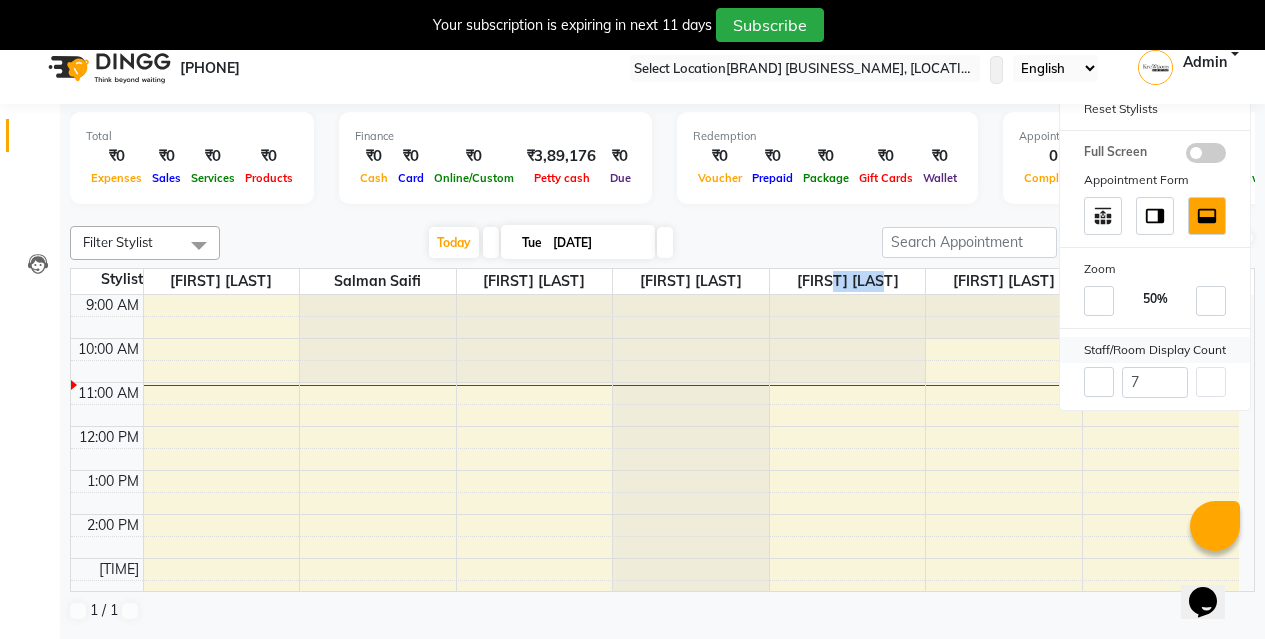 scroll, scrollTop: 0, scrollLeft: 0, axis: both 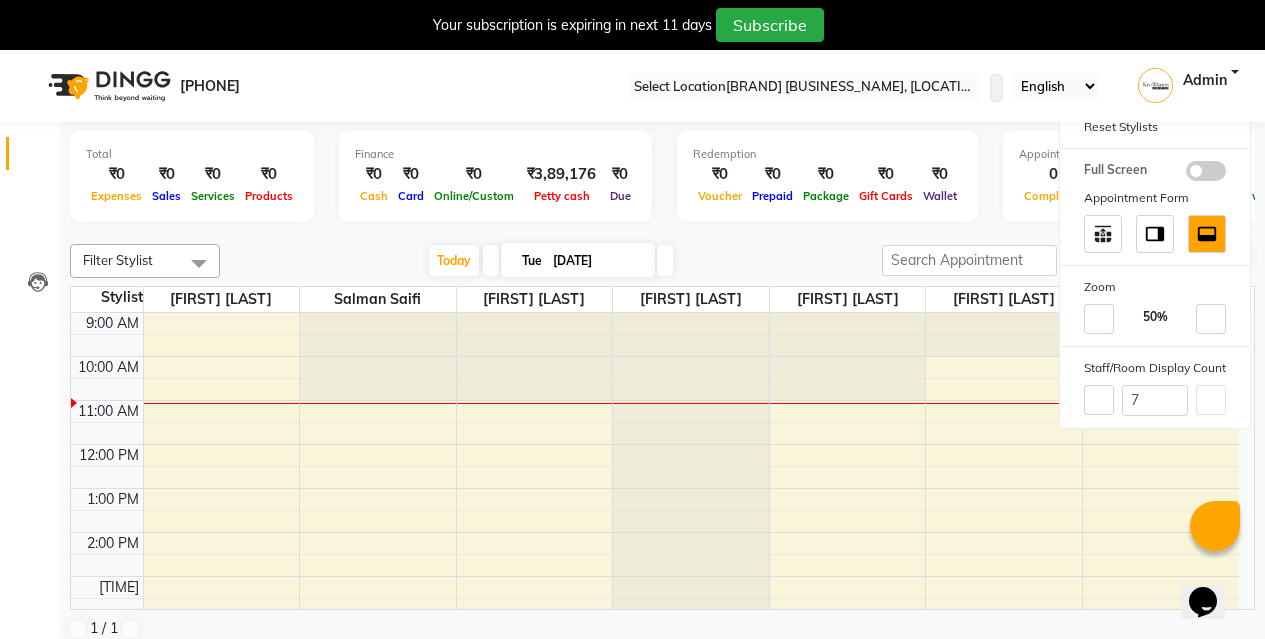 click at bounding box center (662, 232) 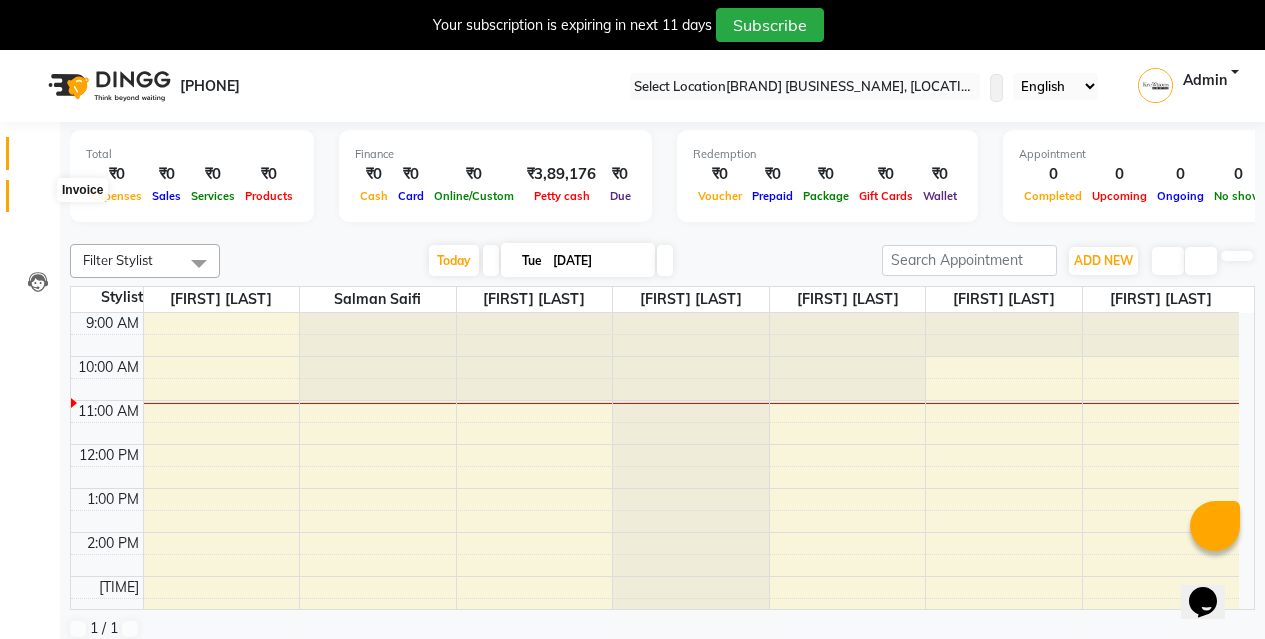 click at bounding box center [37, 201] 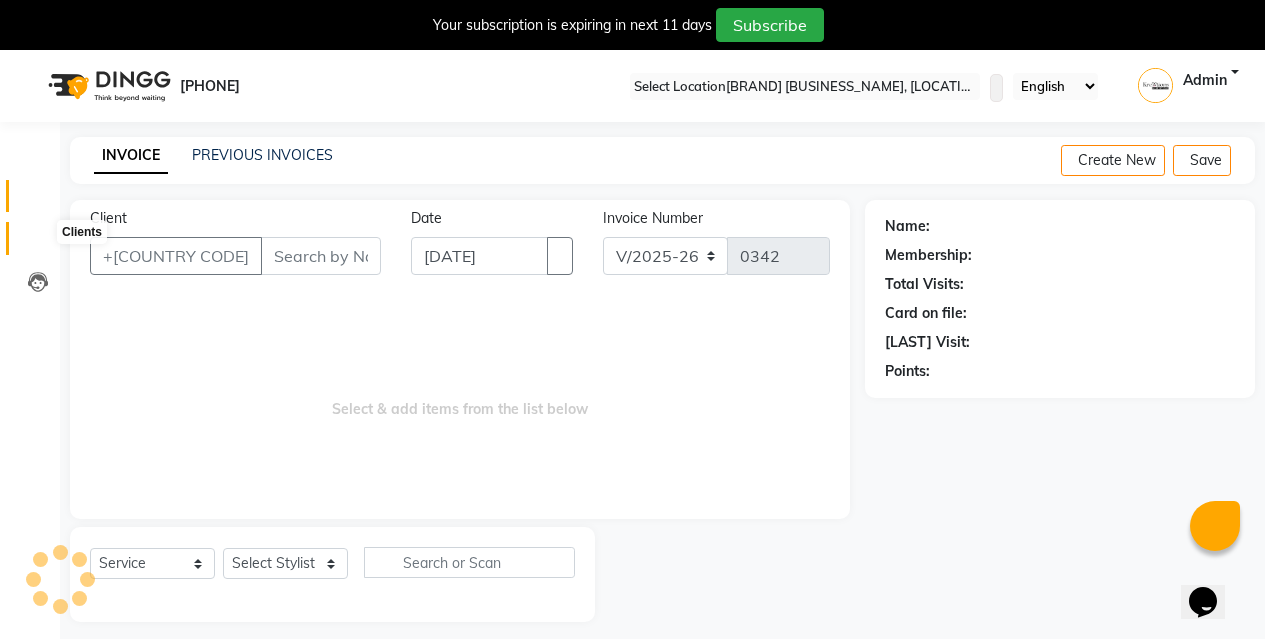 click at bounding box center [37, 243] 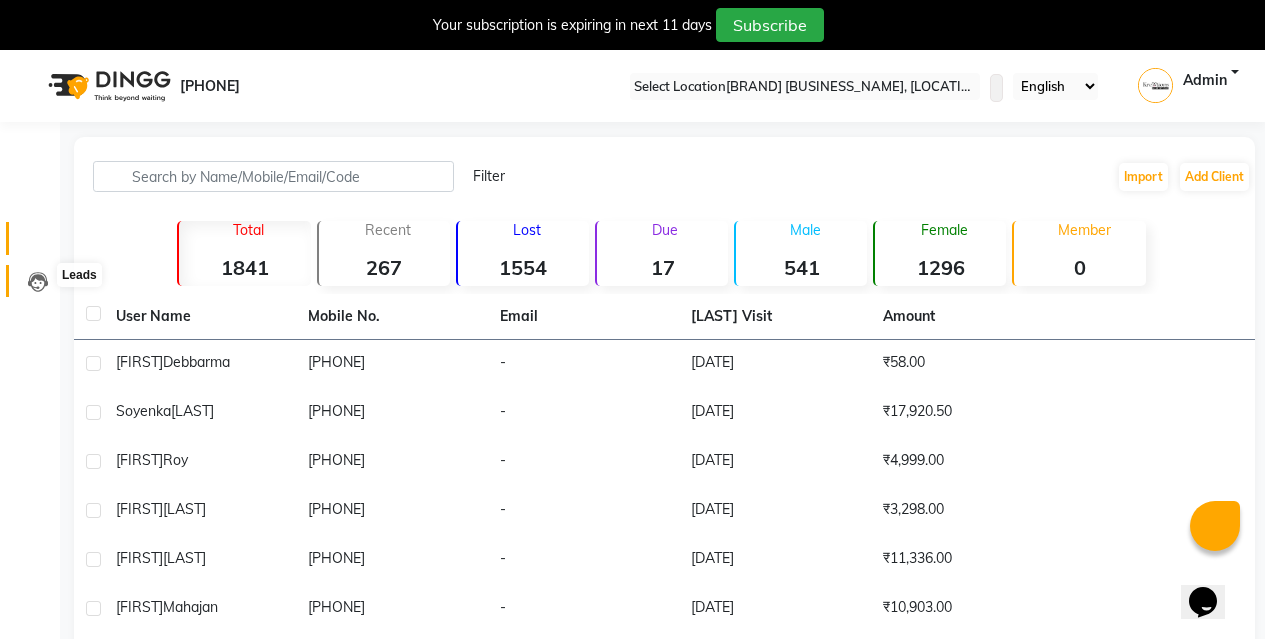 click at bounding box center [38, 282] 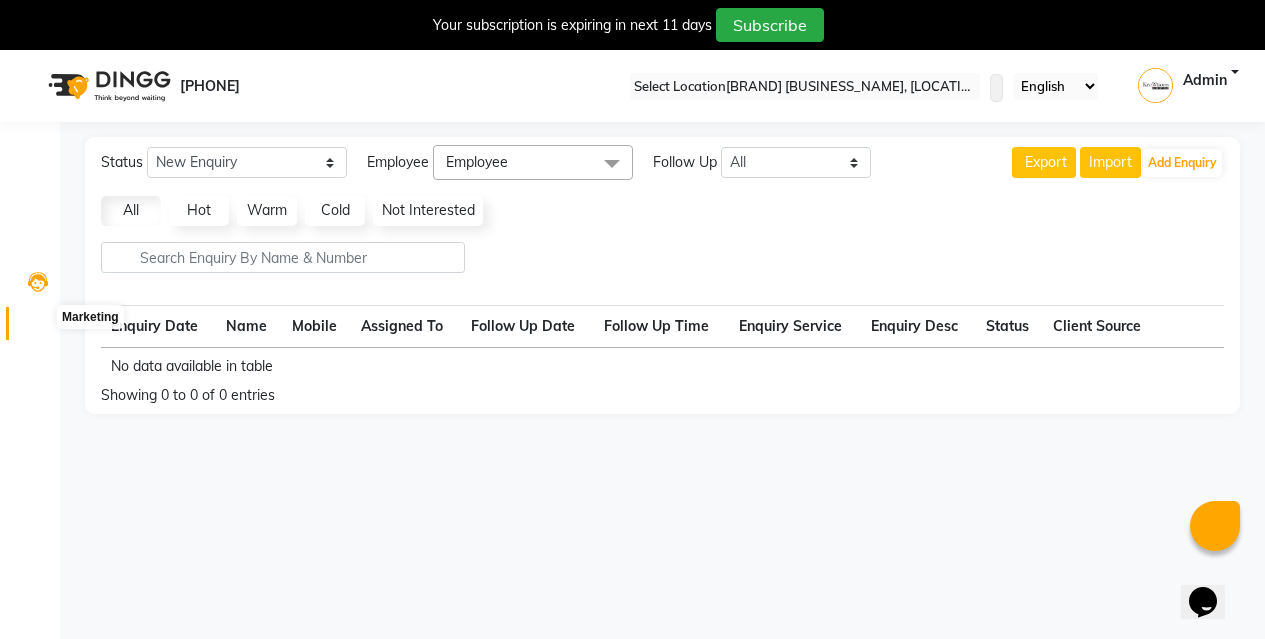 click at bounding box center (38, 328) 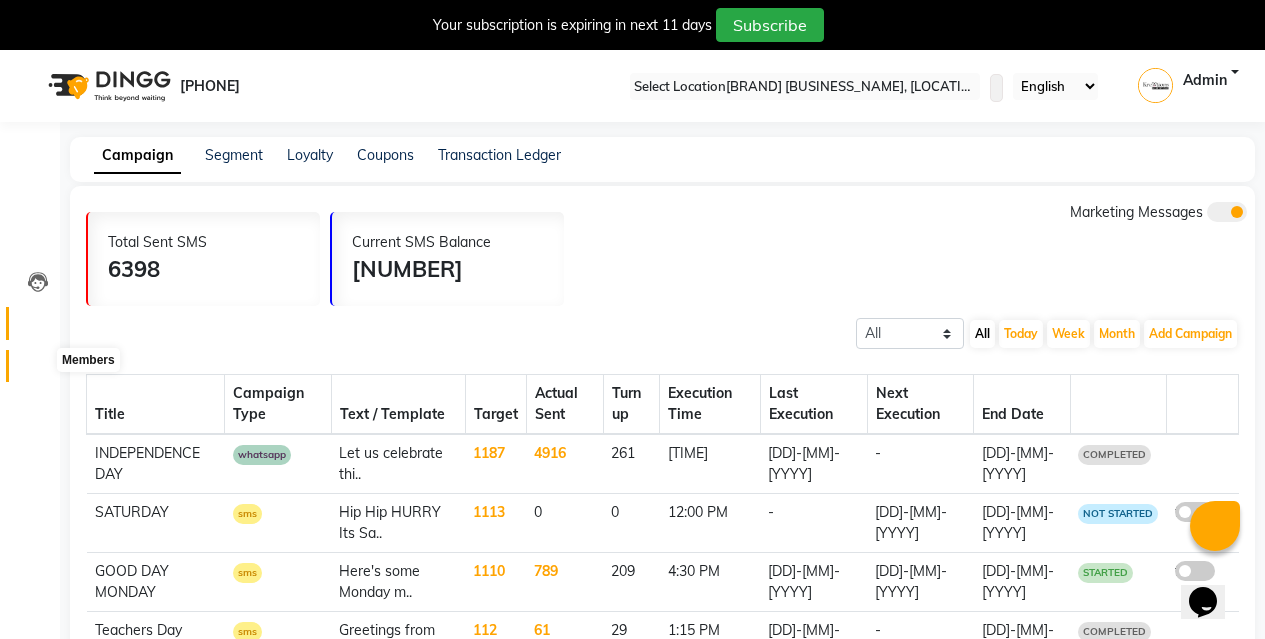 click at bounding box center [38, 371] 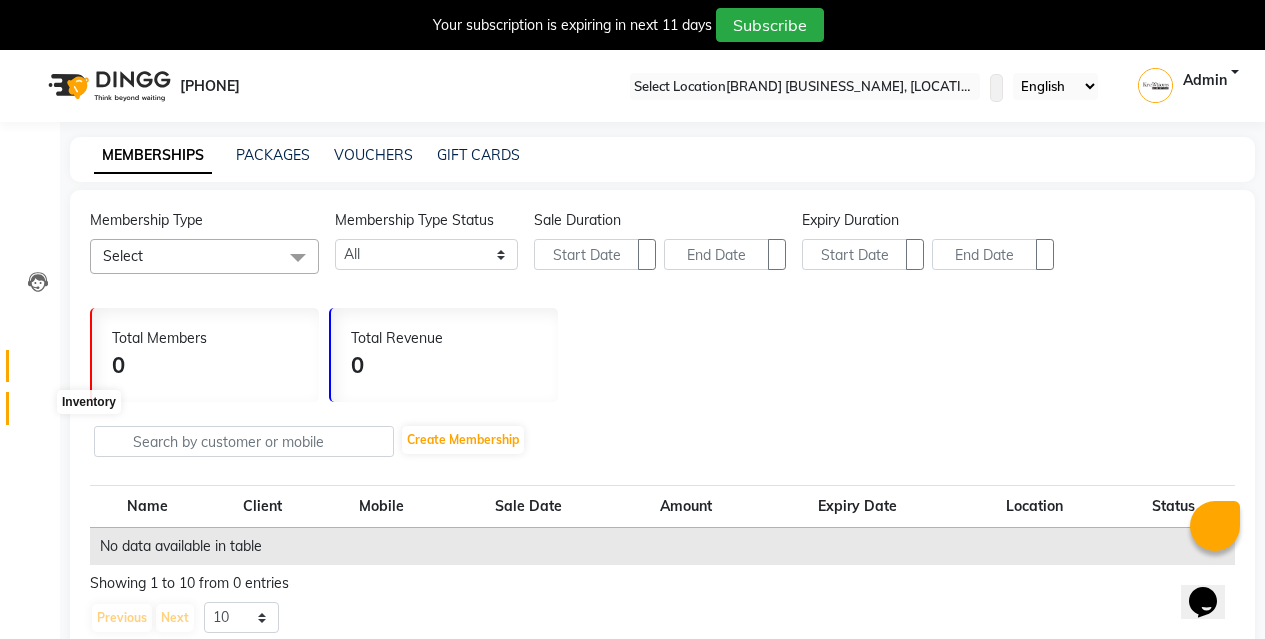 click at bounding box center (38, 413) 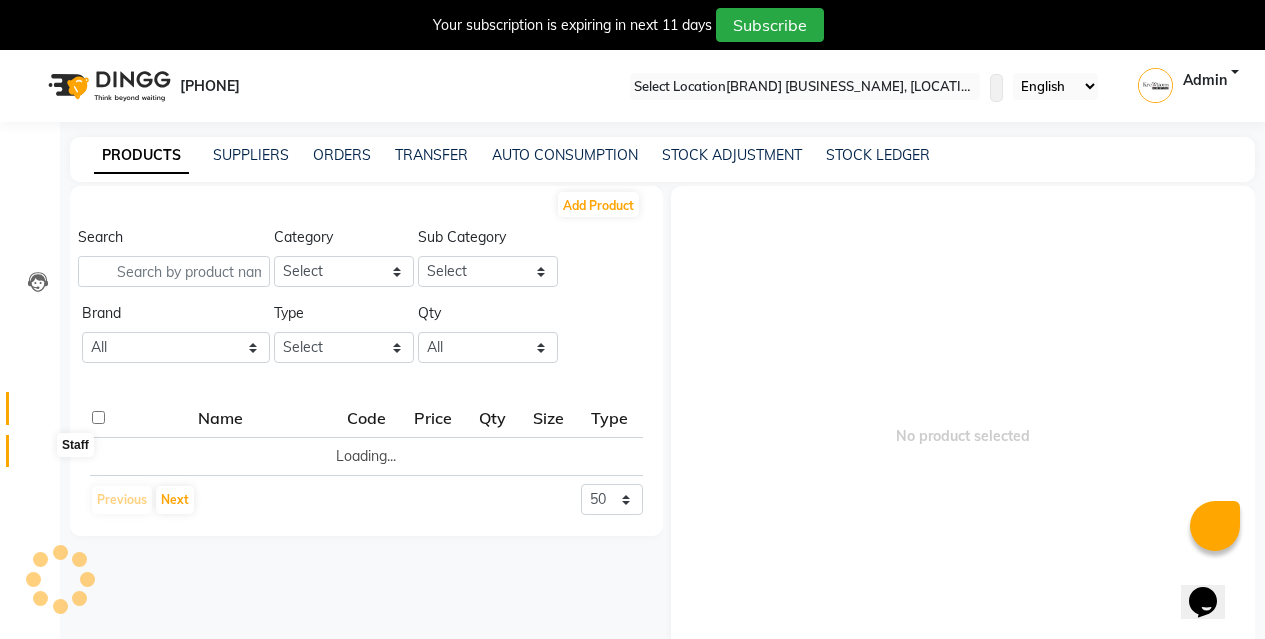 click at bounding box center [38, 456] 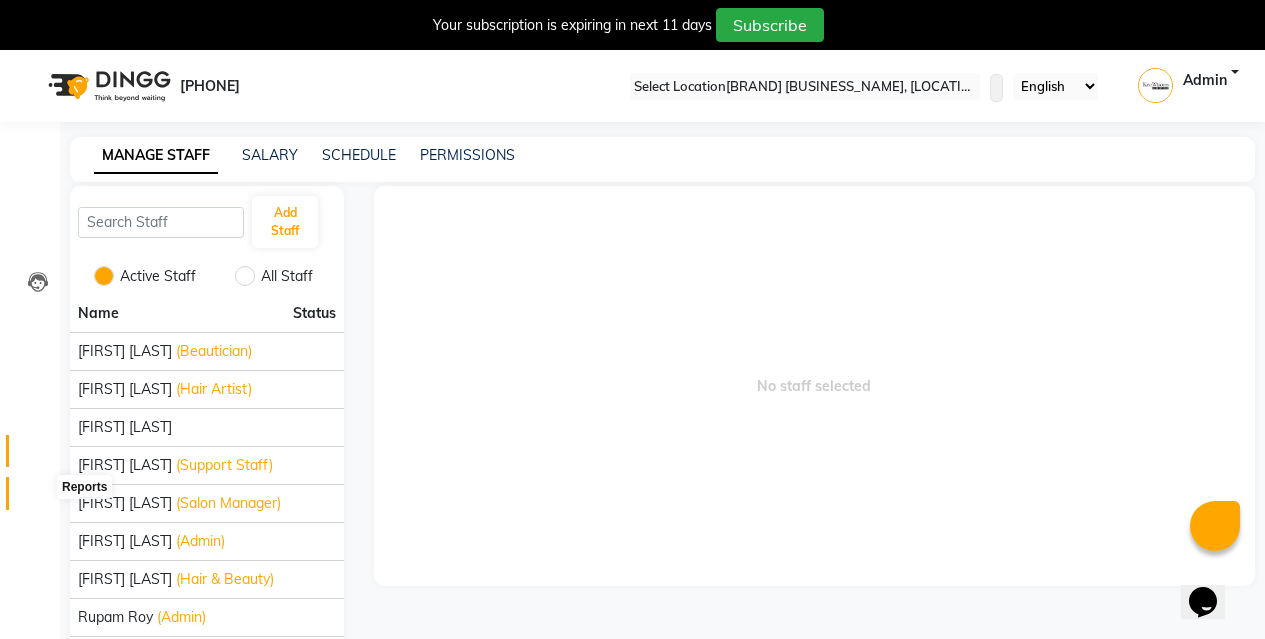 click at bounding box center (38, 498) 